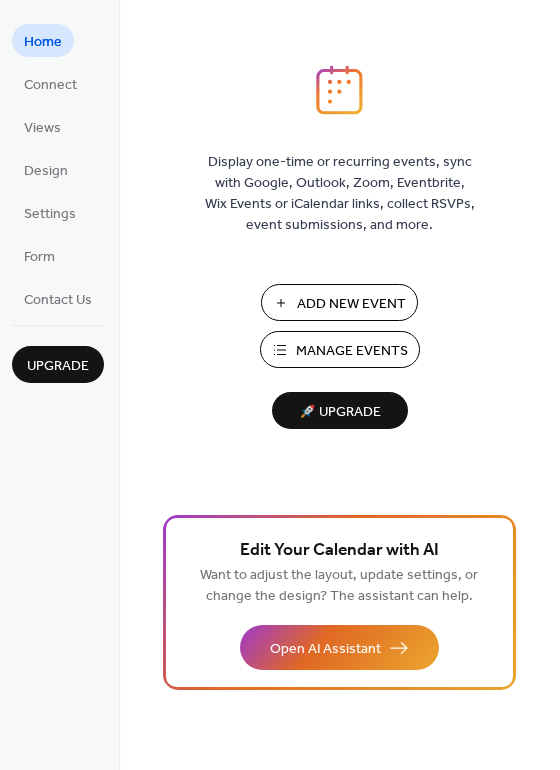 scroll, scrollTop: 0, scrollLeft: 0, axis: both 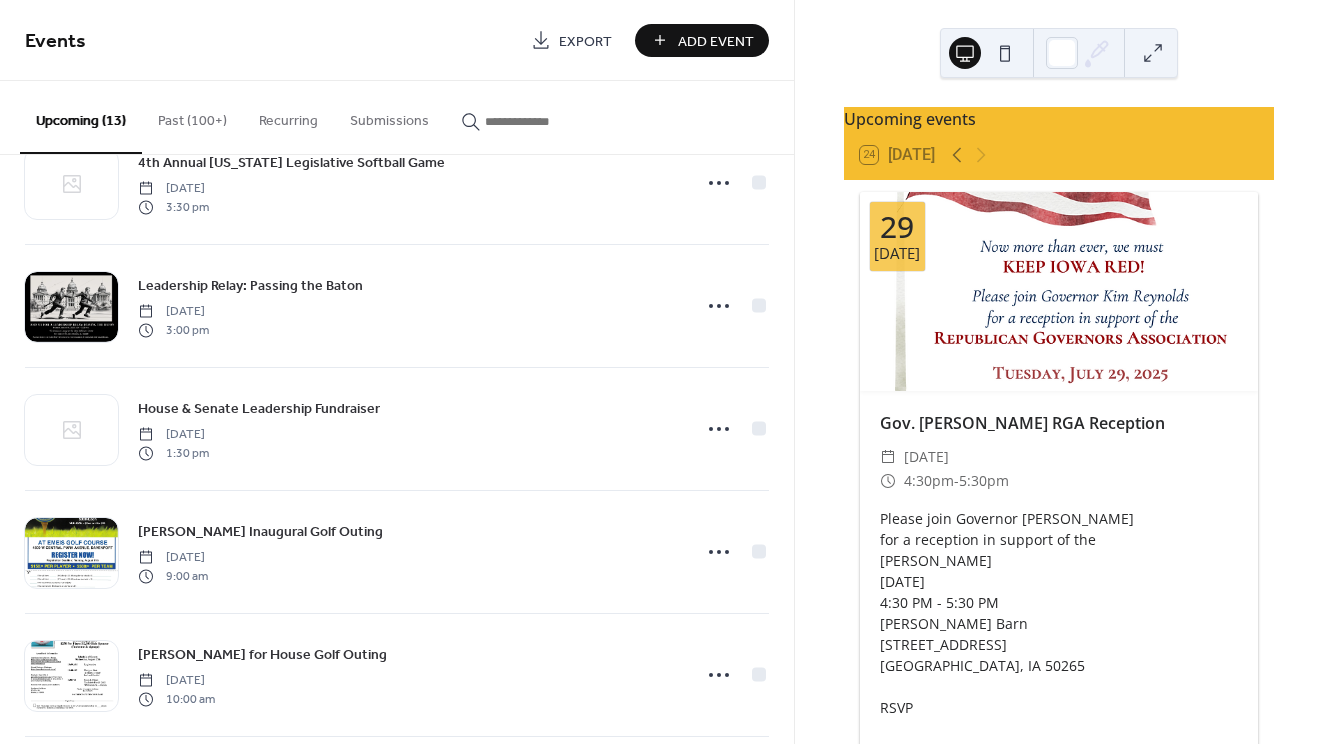 click on "Add Event" at bounding box center (716, 41) 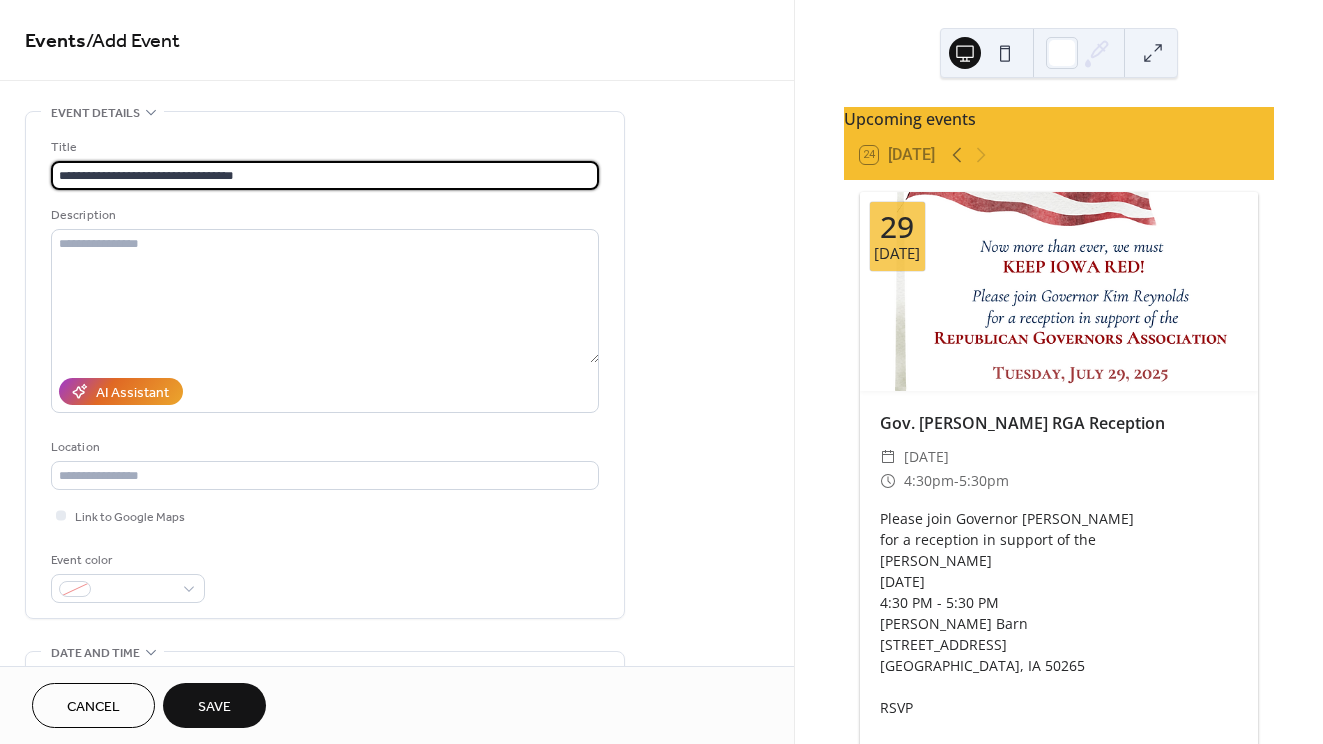 type on "**********" 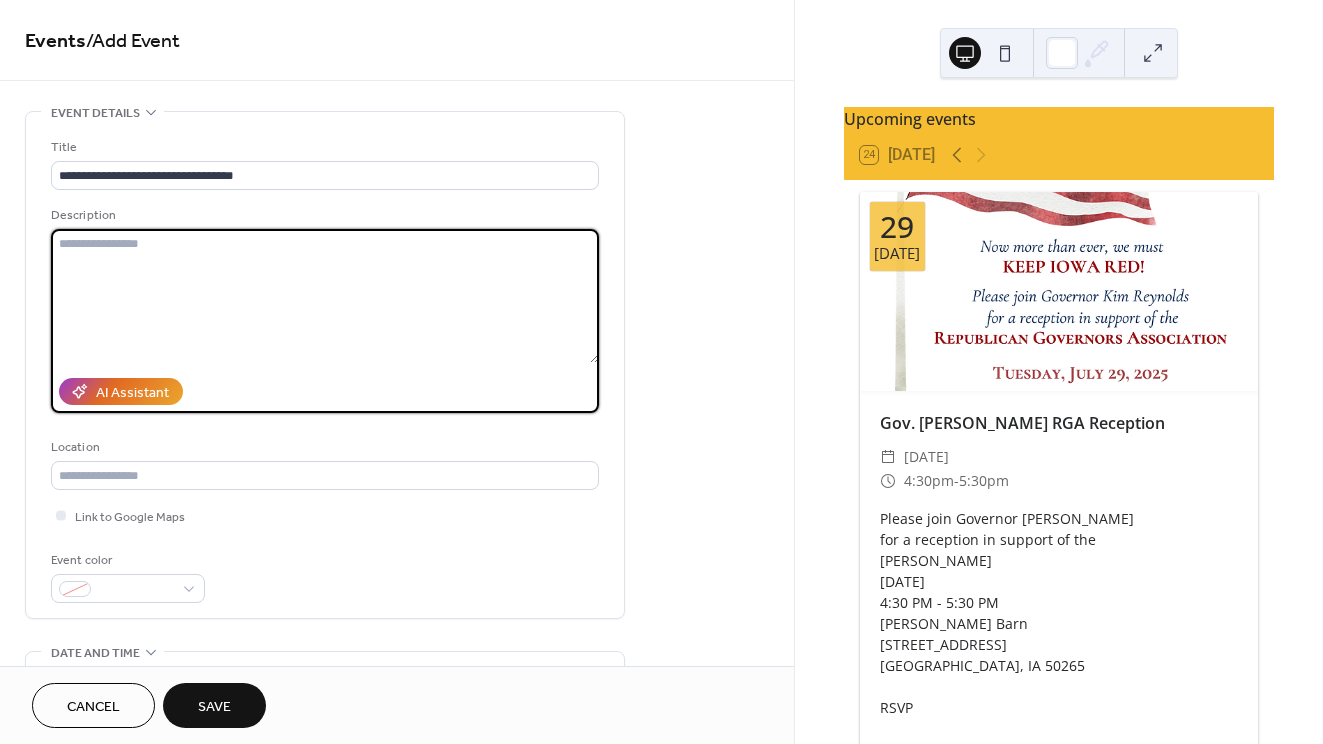 paste on "**********" 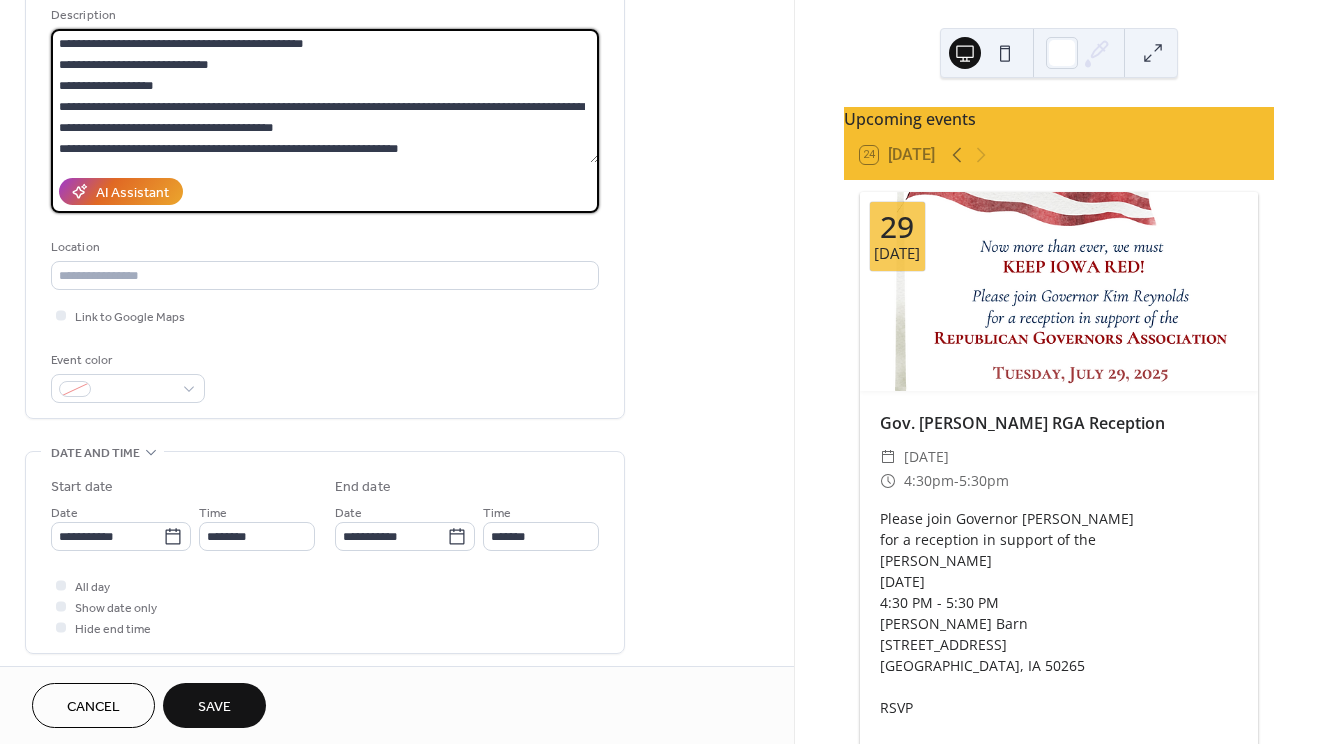 scroll, scrollTop: 207, scrollLeft: 0, axis: vertical 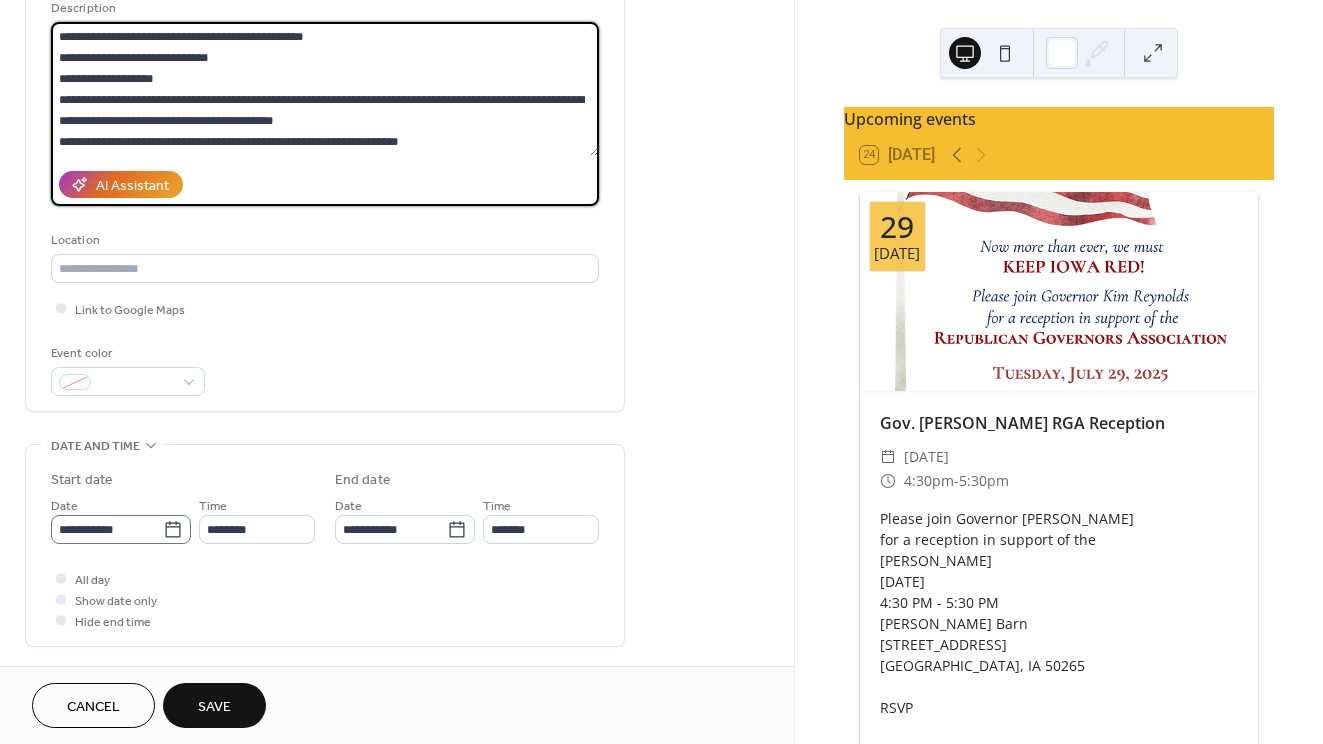 type on "**********" 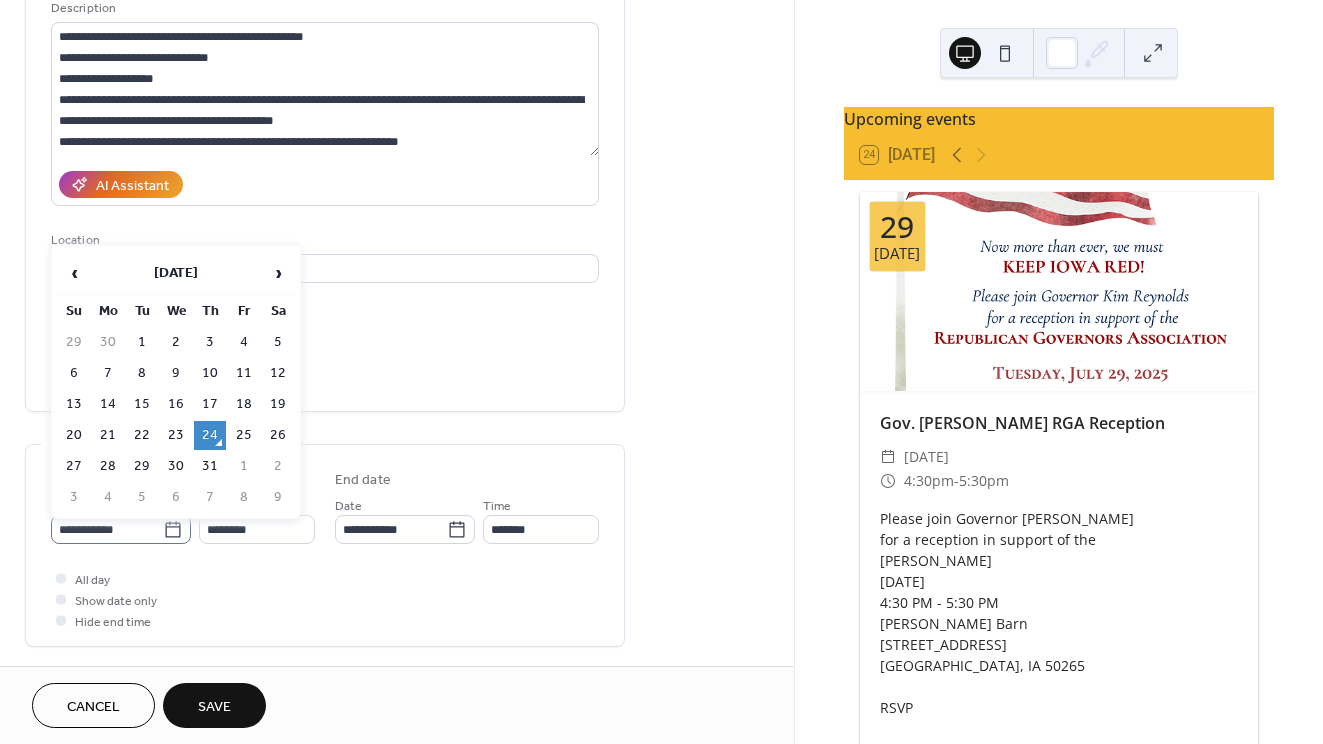 click 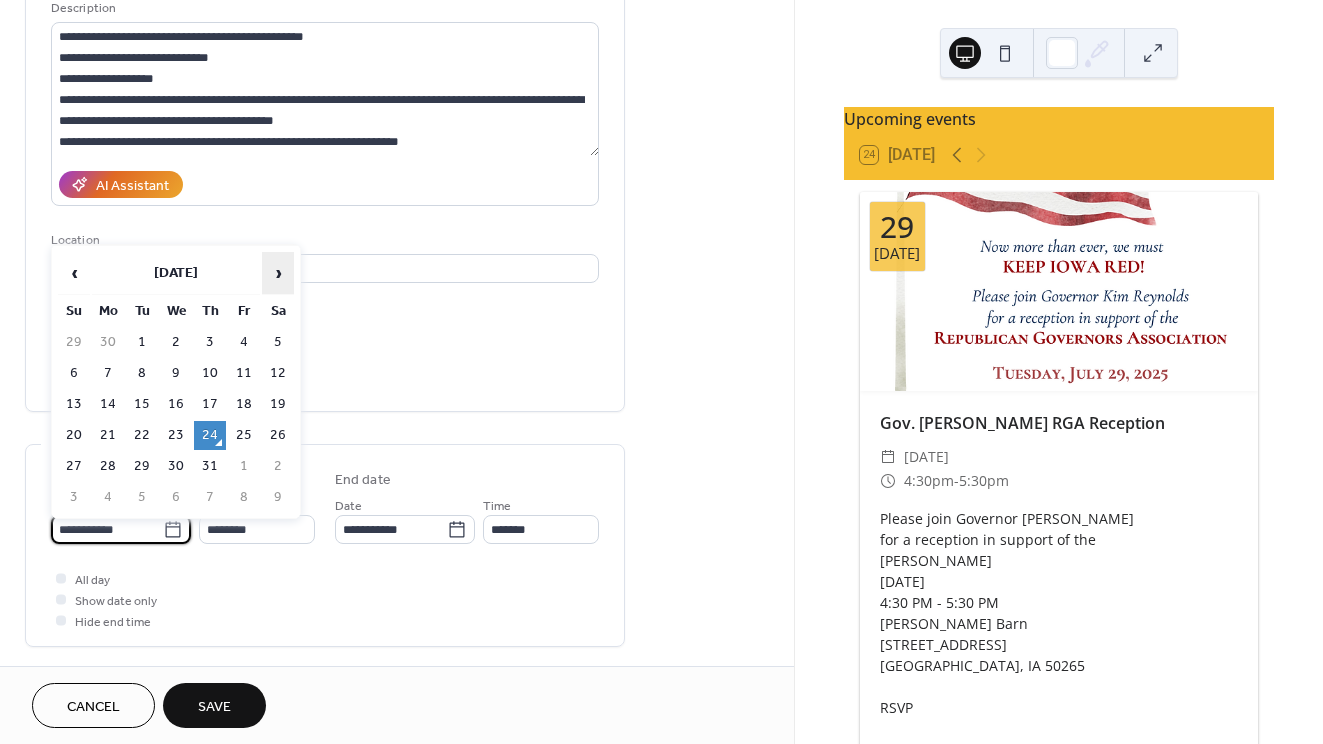 click on "›" at bounding box center [278, 273] 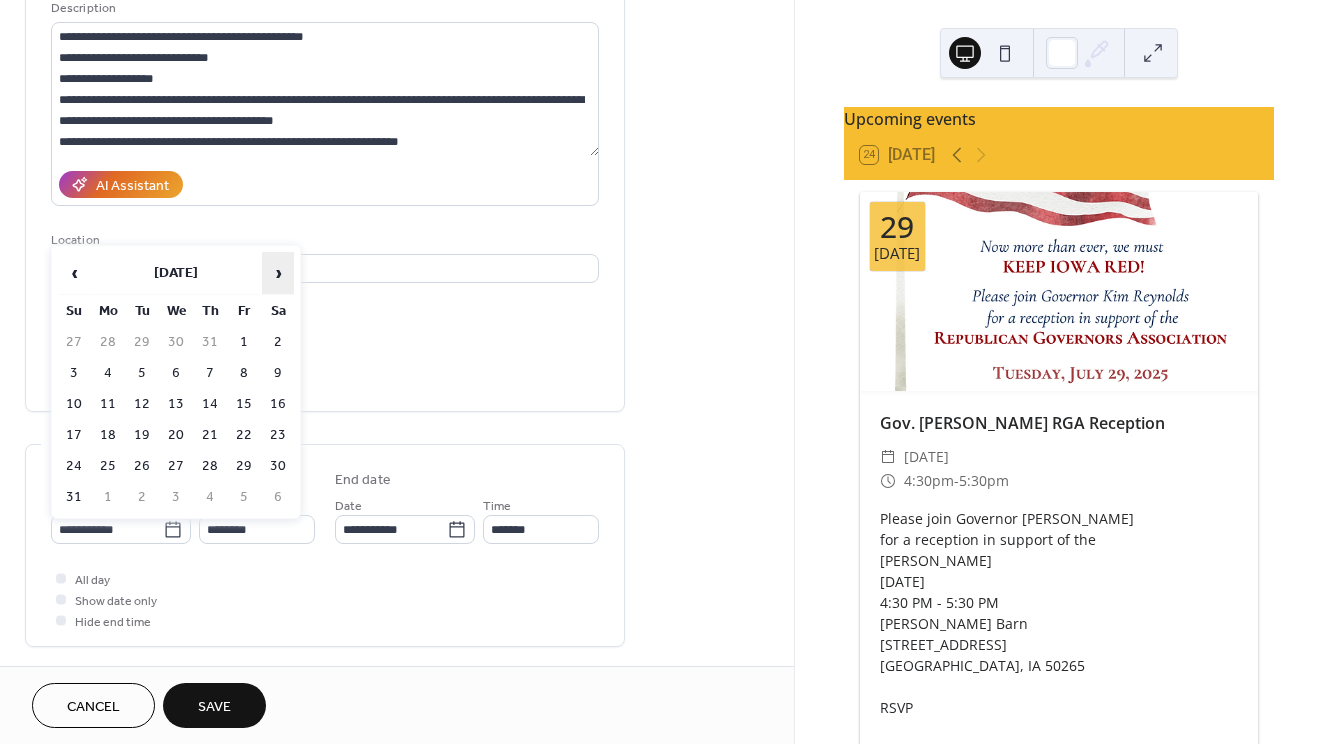 click on "›" at bounding box center (278, 273) 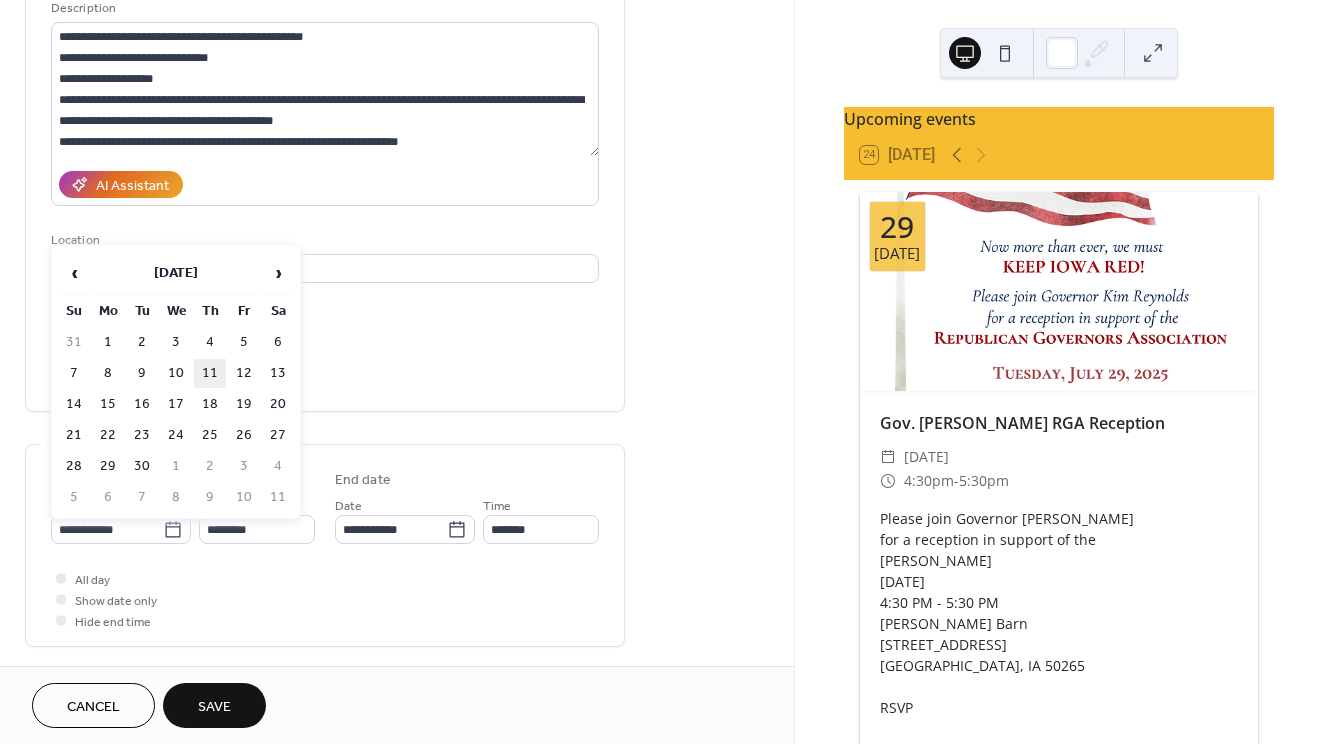 click on "11" at bounding box center [210, 373] 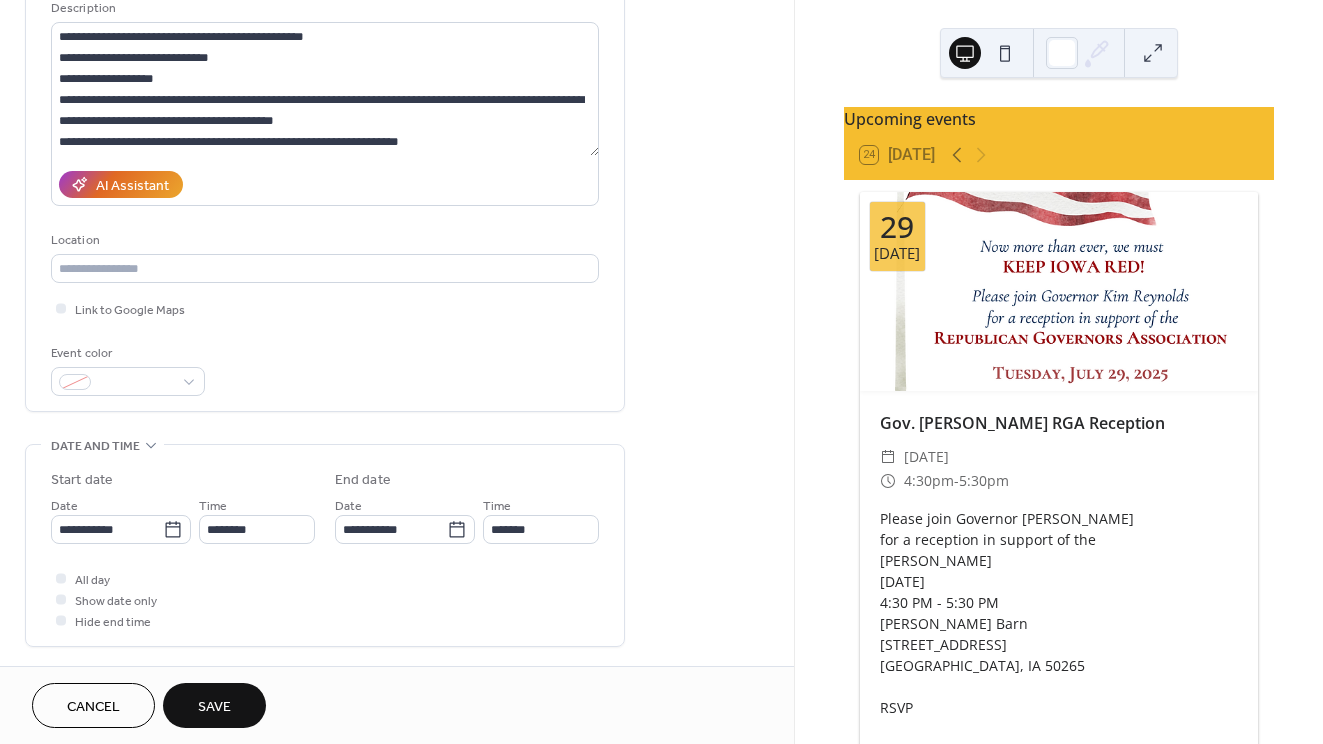 type on "**********" 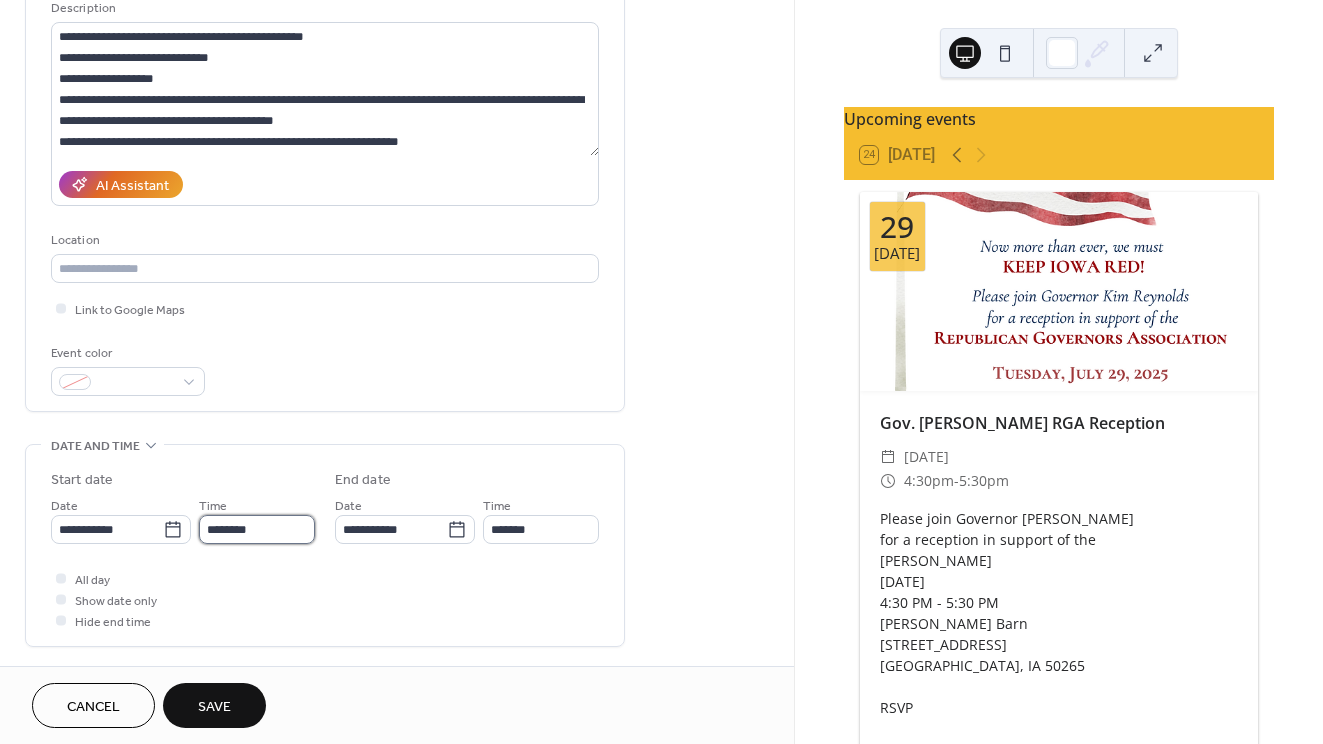 click on "********" at bounding box center (257, 529) 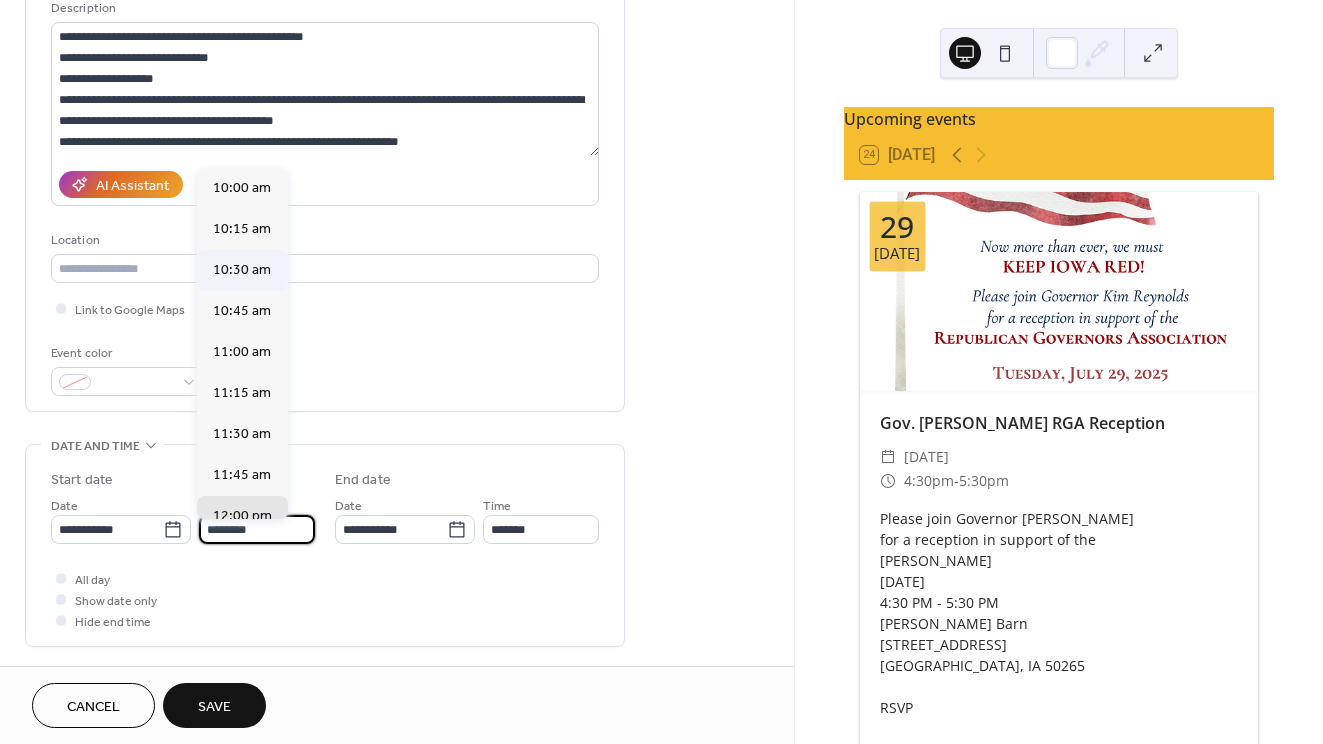 scroll, scrollTop: 1638, scrollLeft: 0, axis: vertical 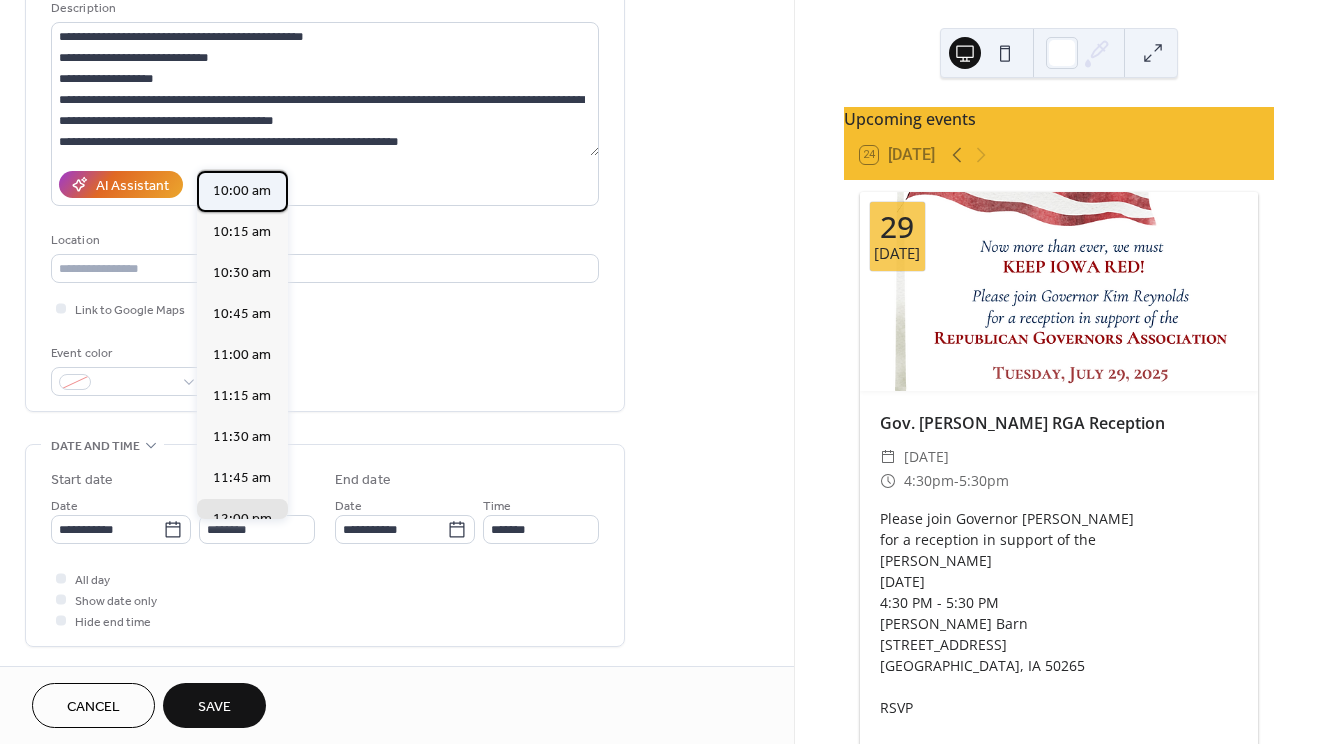 click on "10:00 am" at bounding box center [242, 191] 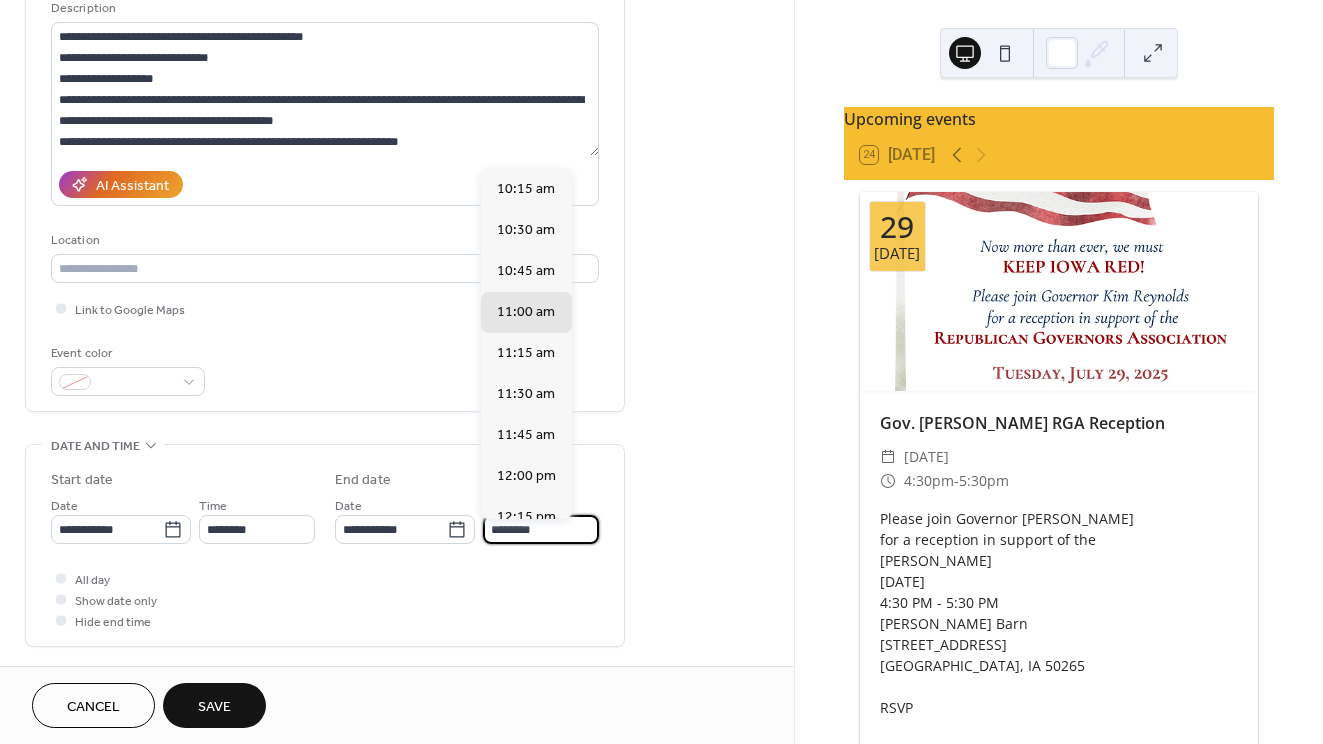 click on "********" at bounding box center (541, 529) 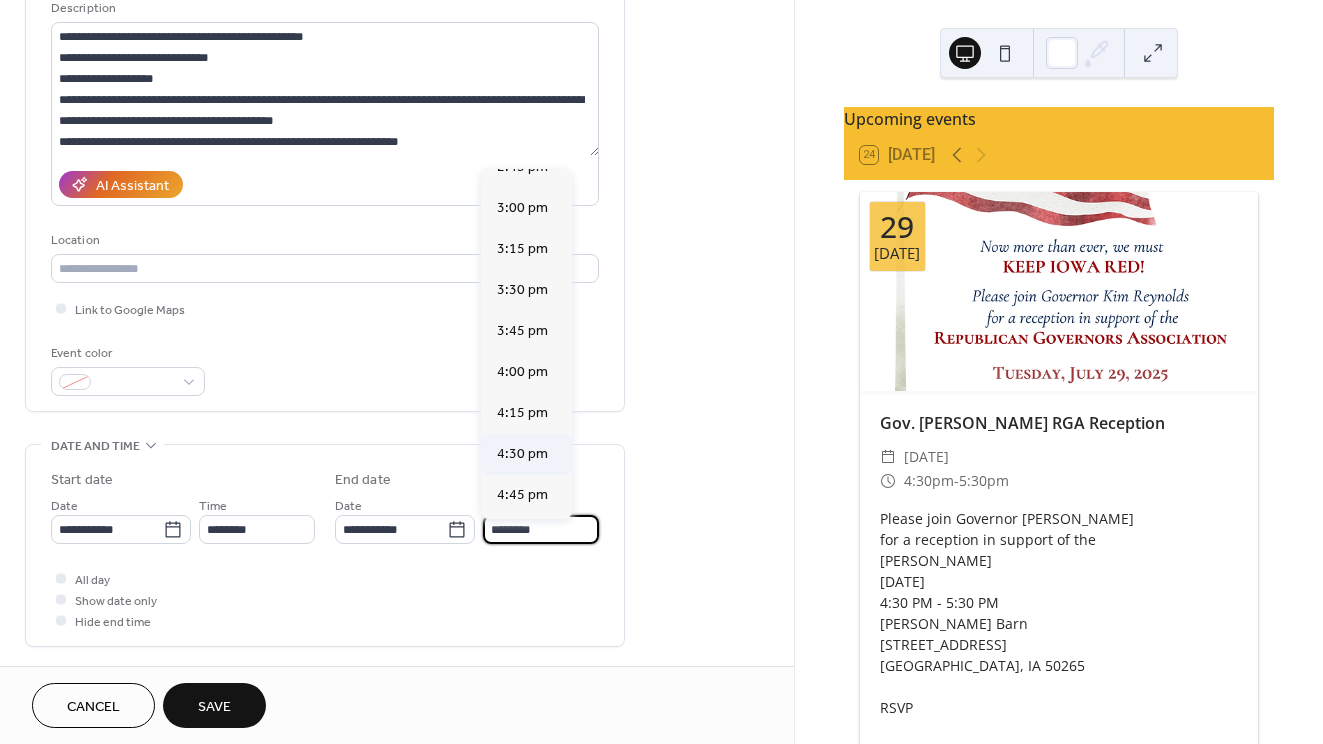 scroll, scrollTop: 762, scrollLeft: 0, axis: vertical 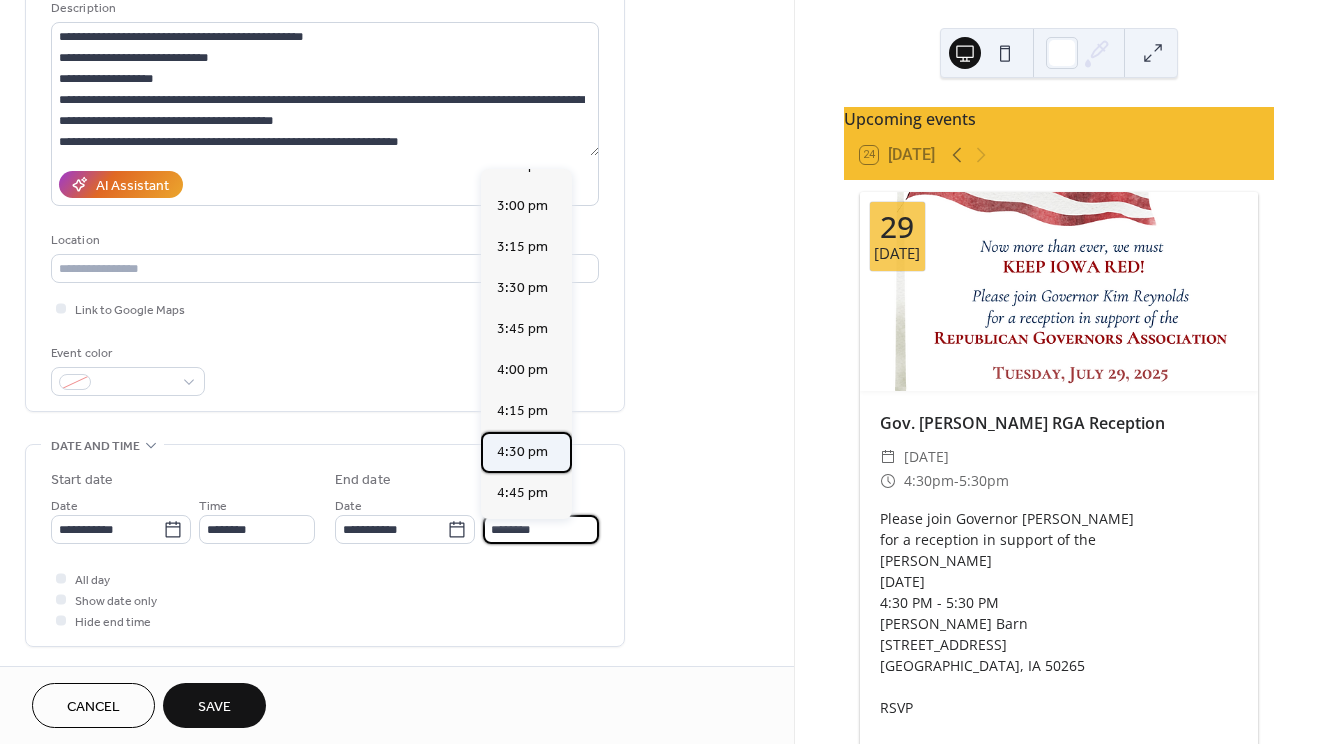 click on "4:30 pm" at bounding box center [522, 452] 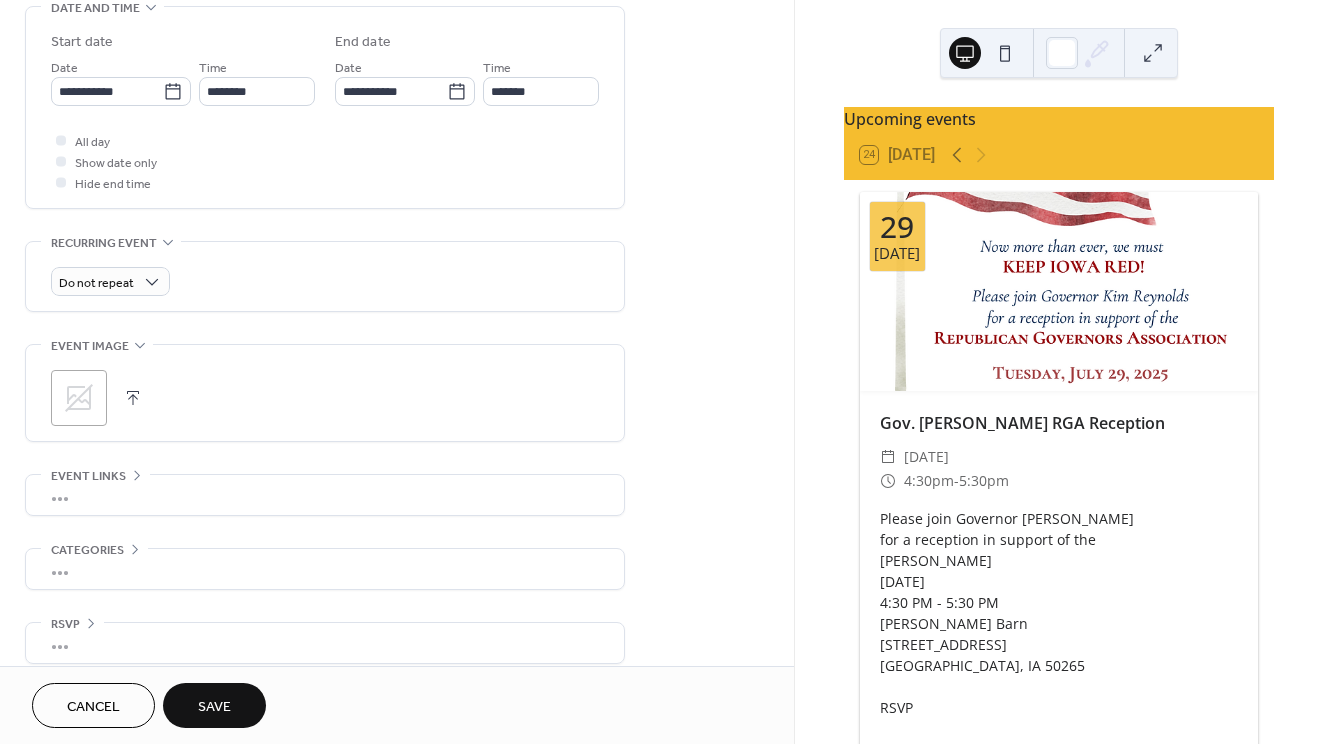 scroll, scrollTop: 640, scrollLeft: 0, axis: vertical 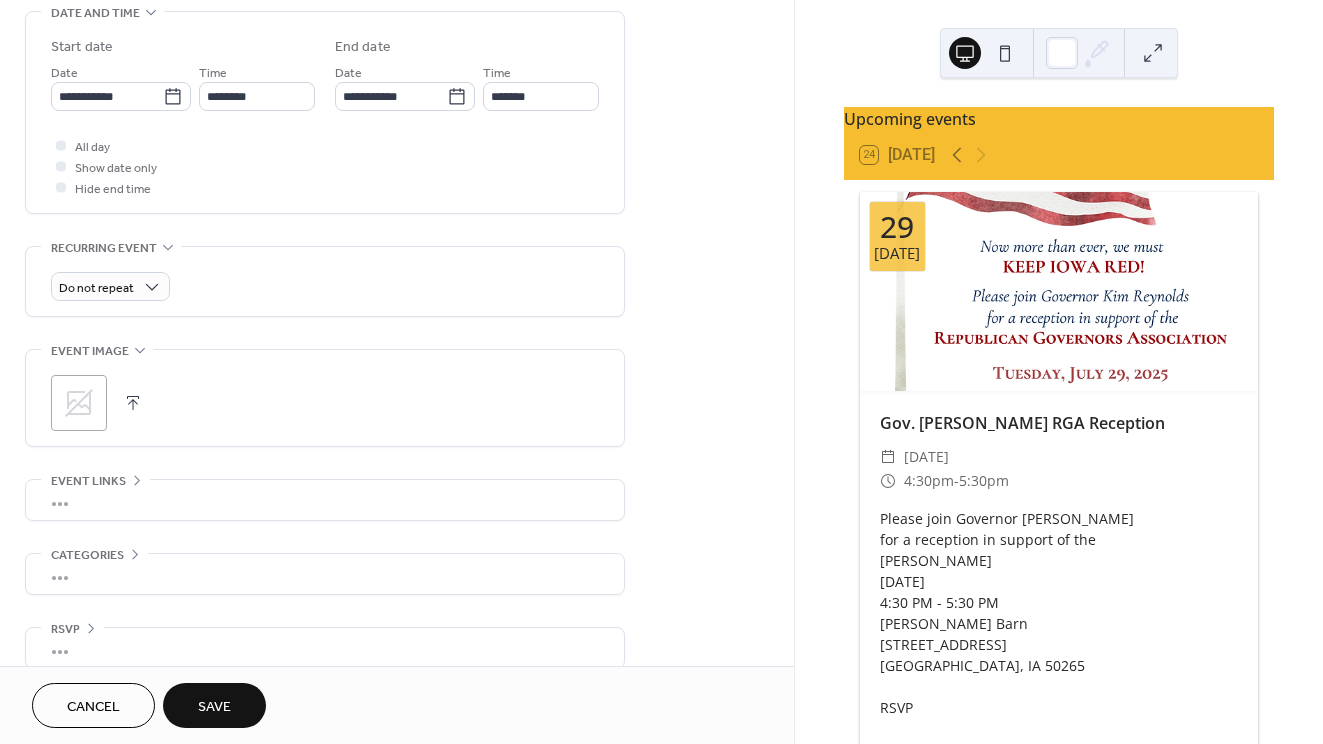 click on "Save" at bounding box center (214, 707) 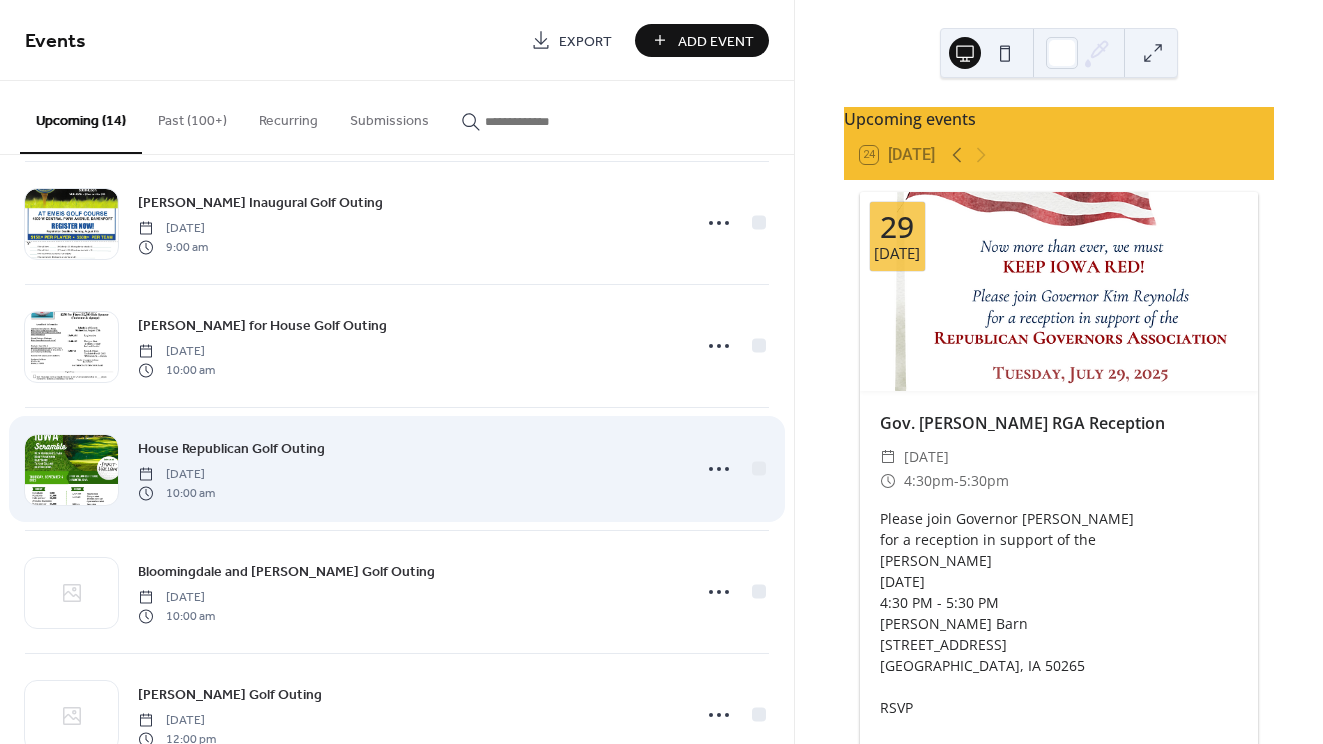 scroll, scrollTop: 886, scrollLeft: 0, axis: vertical 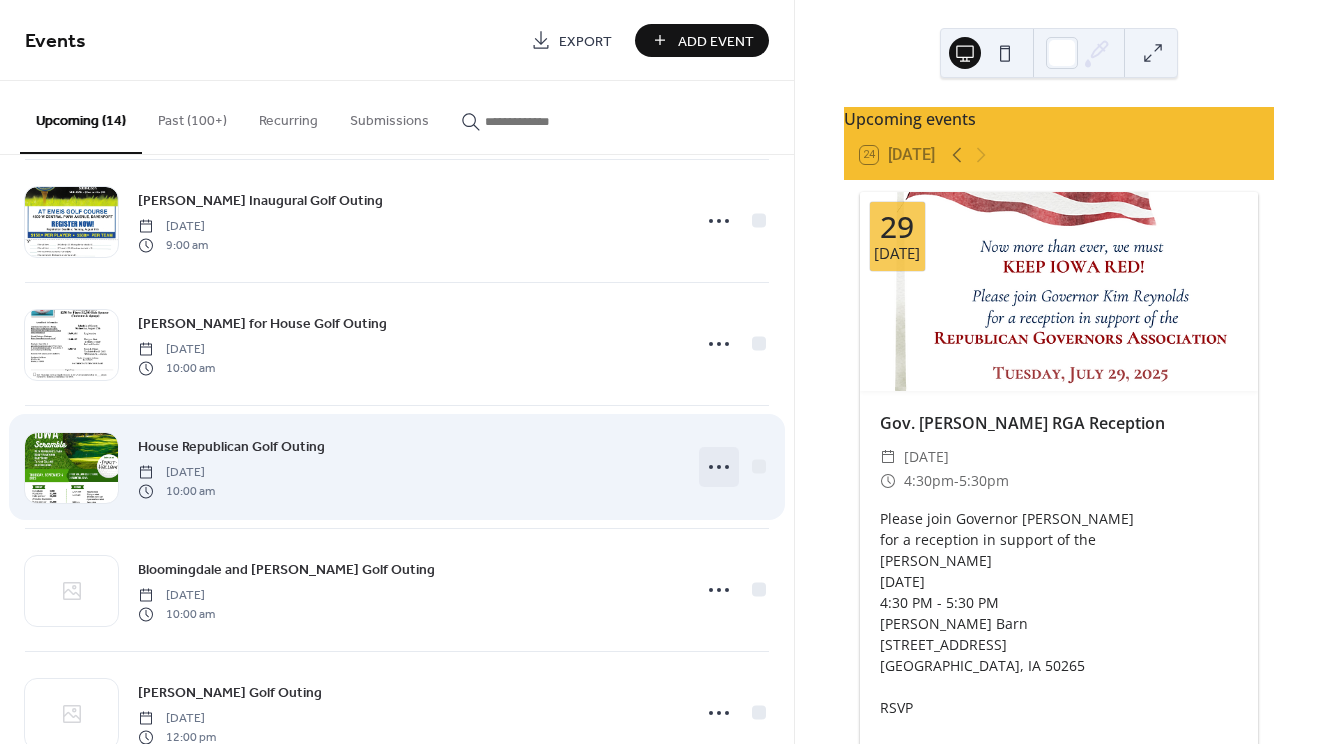 click 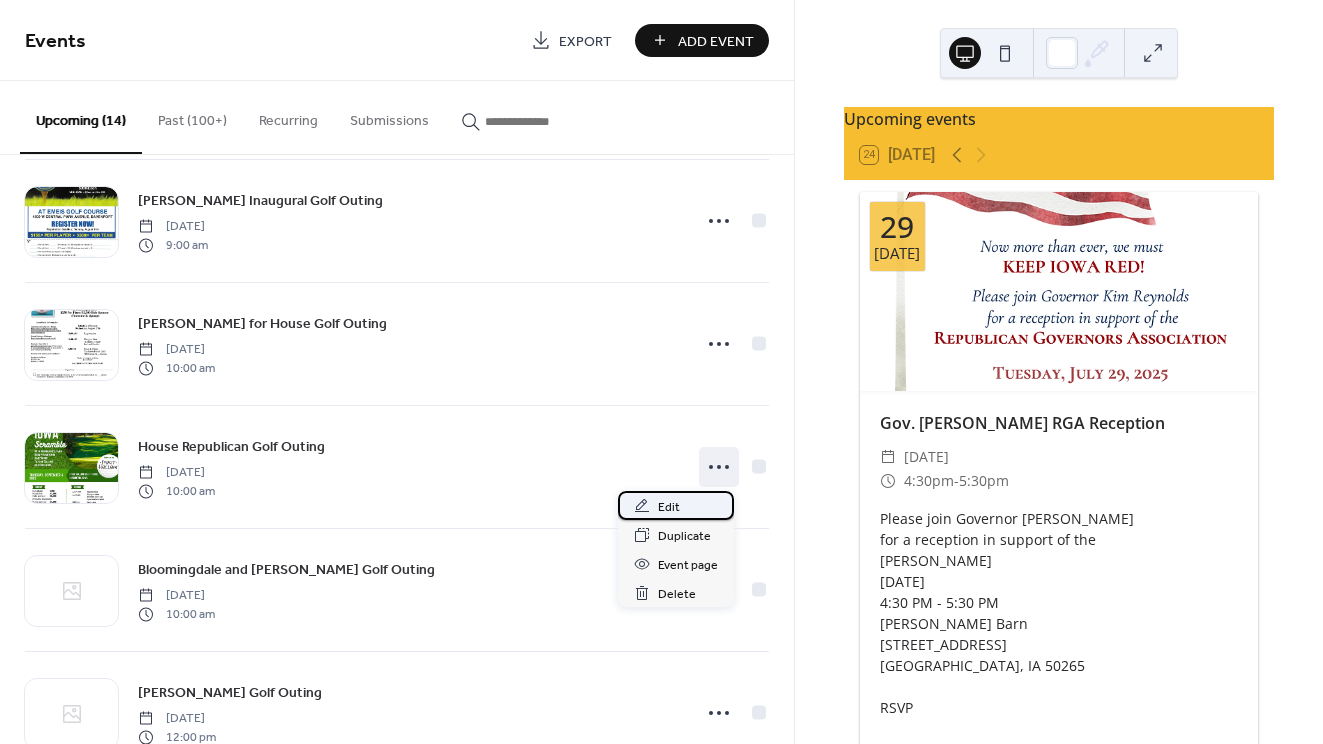 click on "Edit" at bounding box center (669, 507) 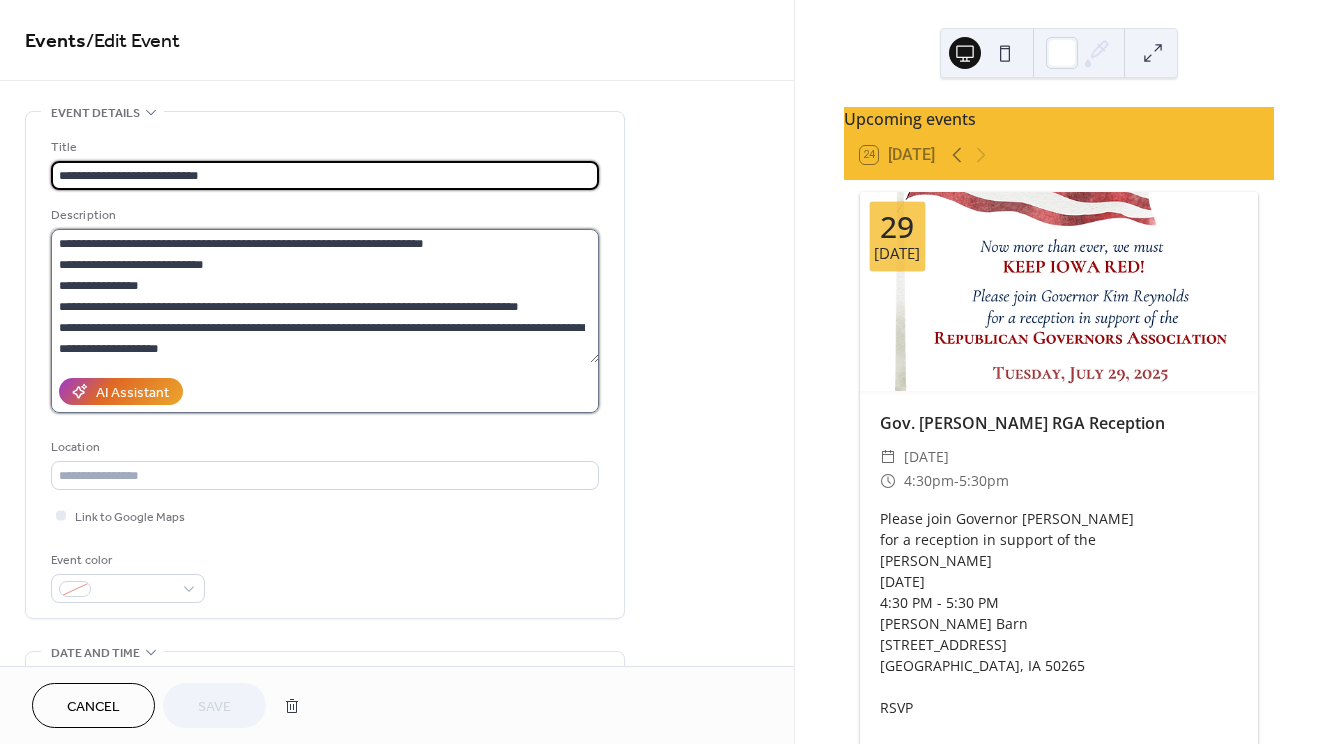 click on "**********" at bounding box center [325, 296] 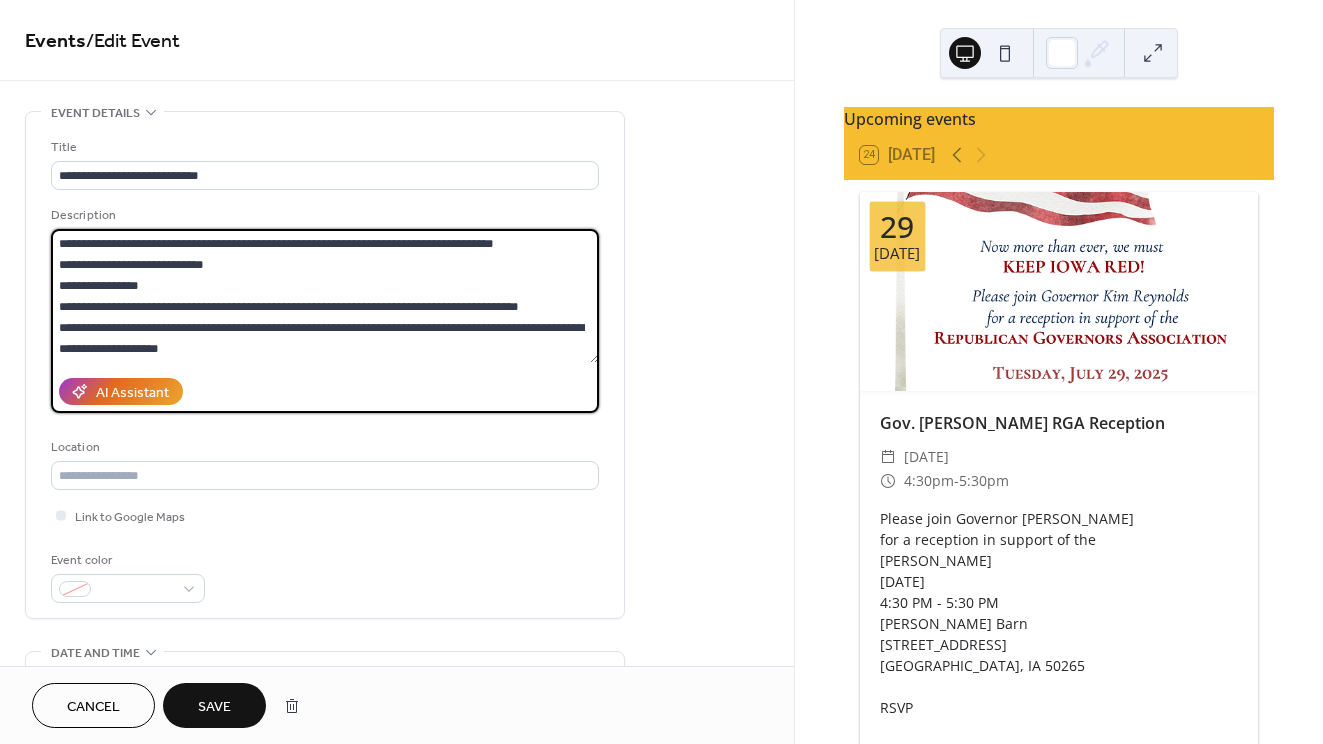 type on "**********" 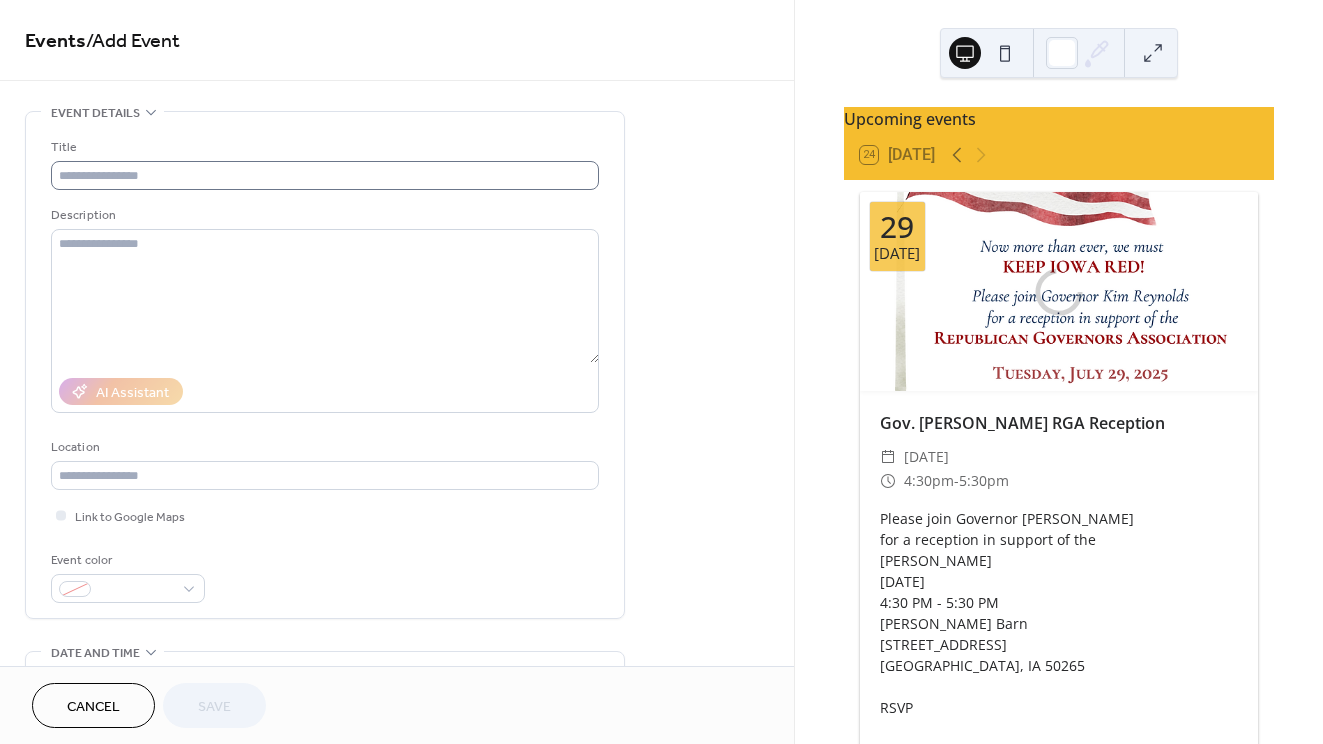 scroll, scrollTop: 0, scrollLeft: 0, axis: both 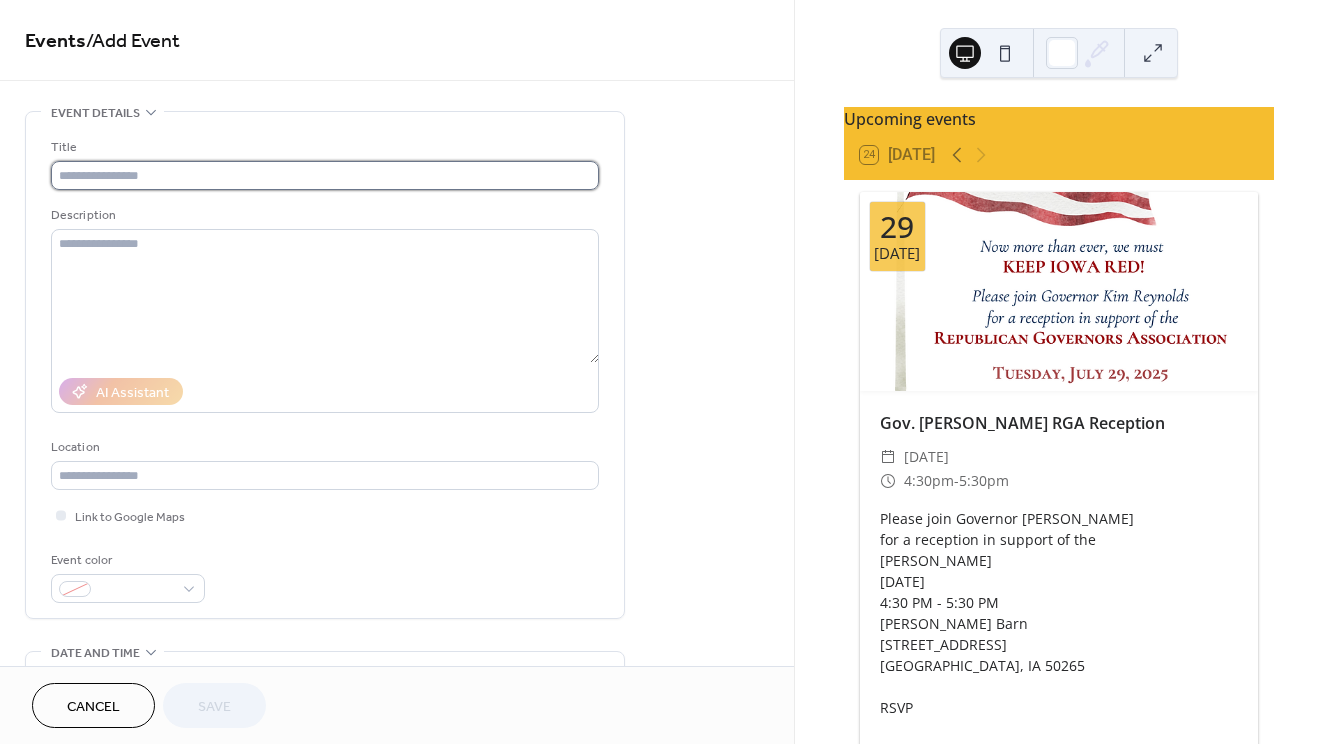 click at bounding box center (325, 175) 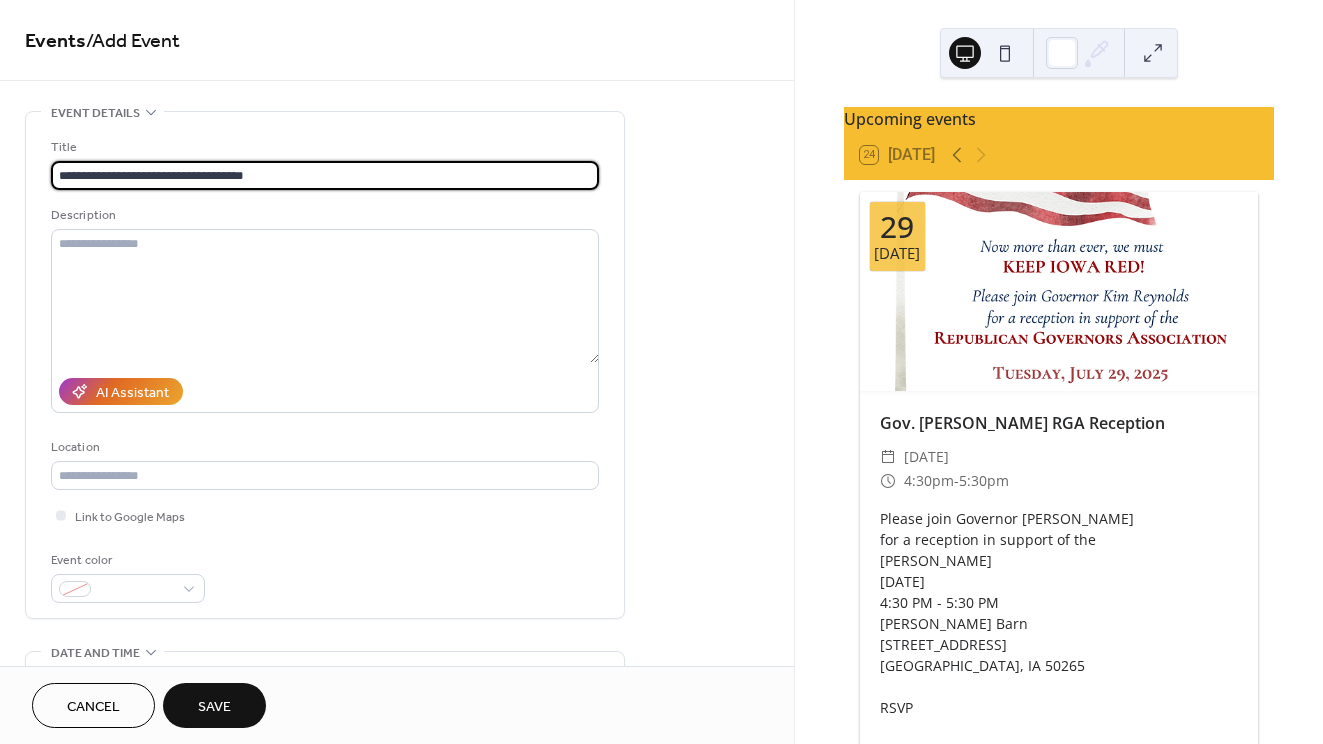 type on "**********" 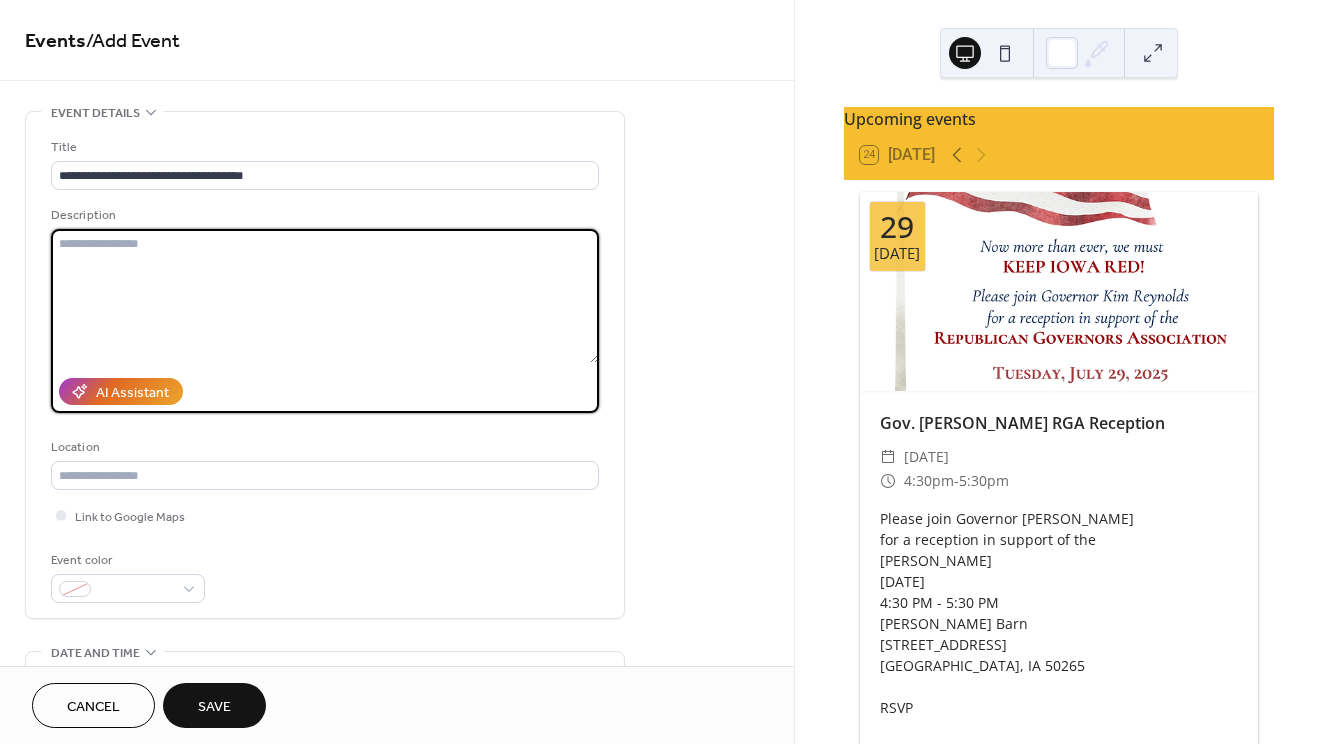 paste on "**********" 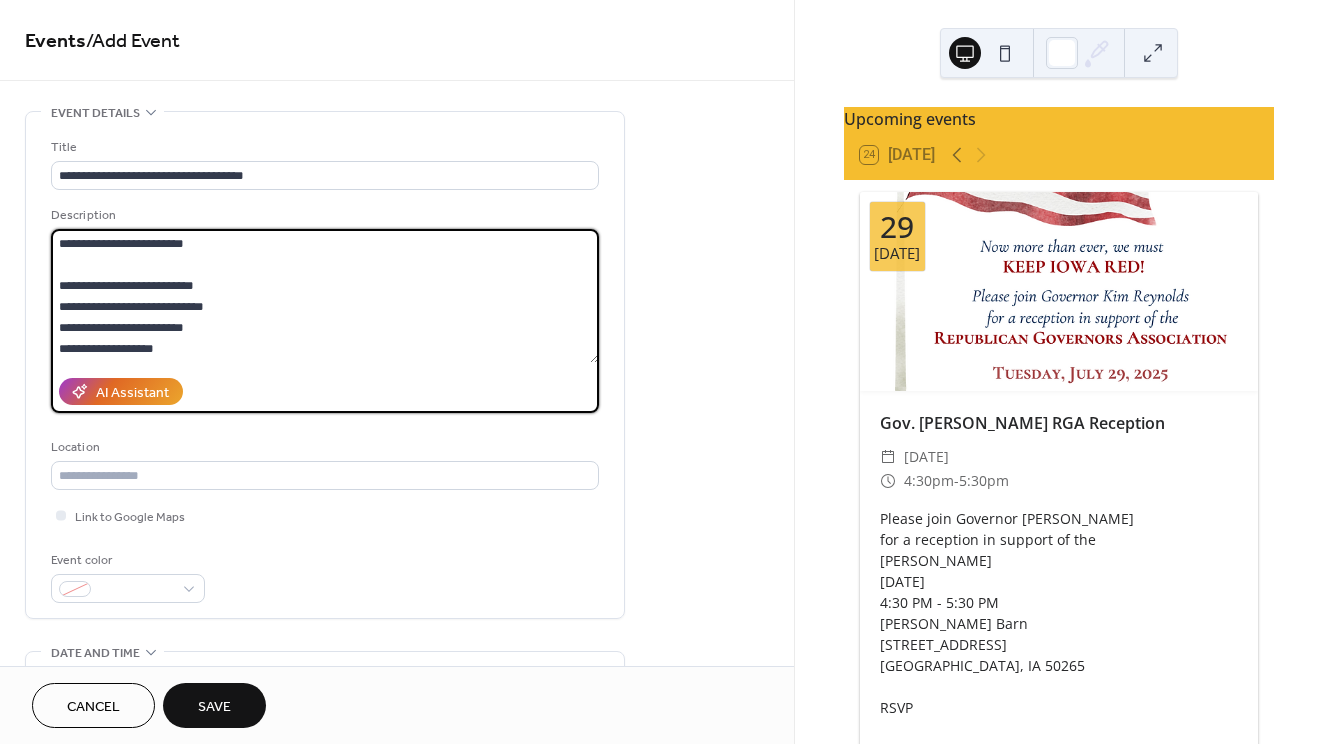scroll, scrollTop: 0, scrollLeft: 0, axis: both 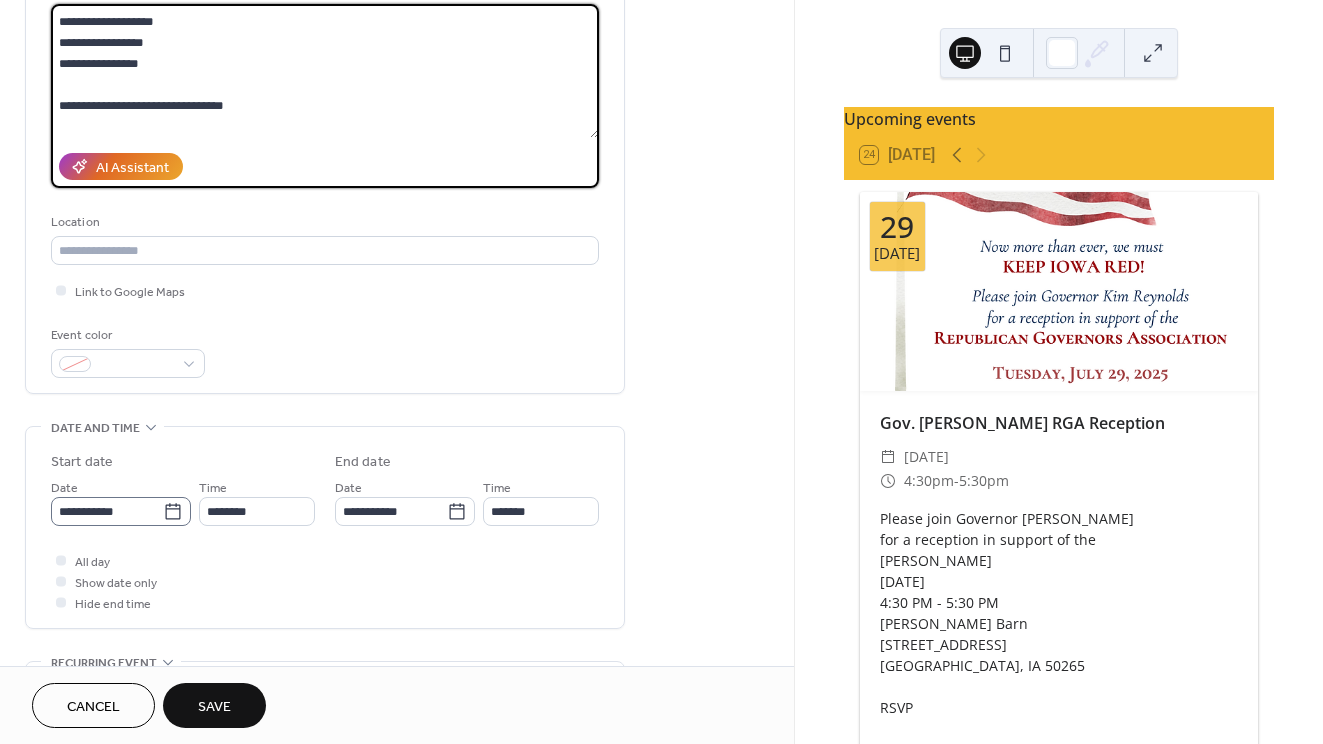 type on "**********" 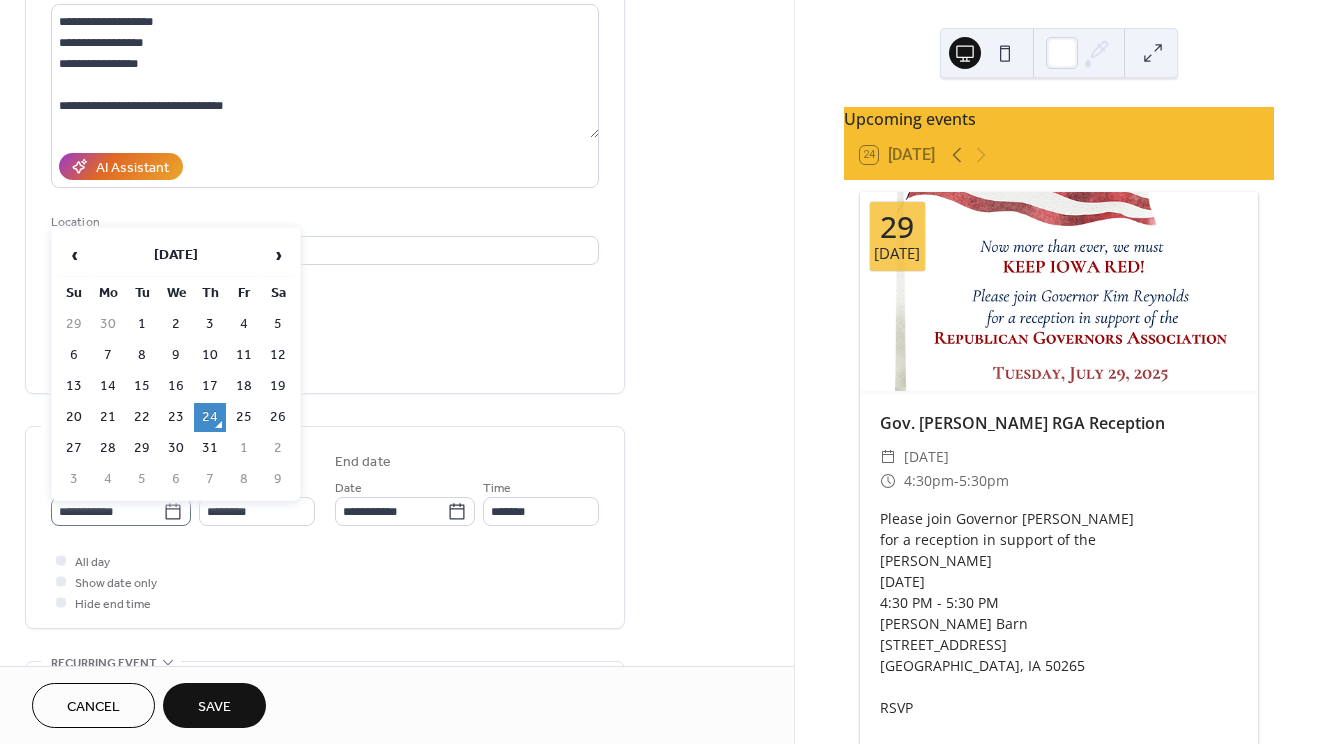 click 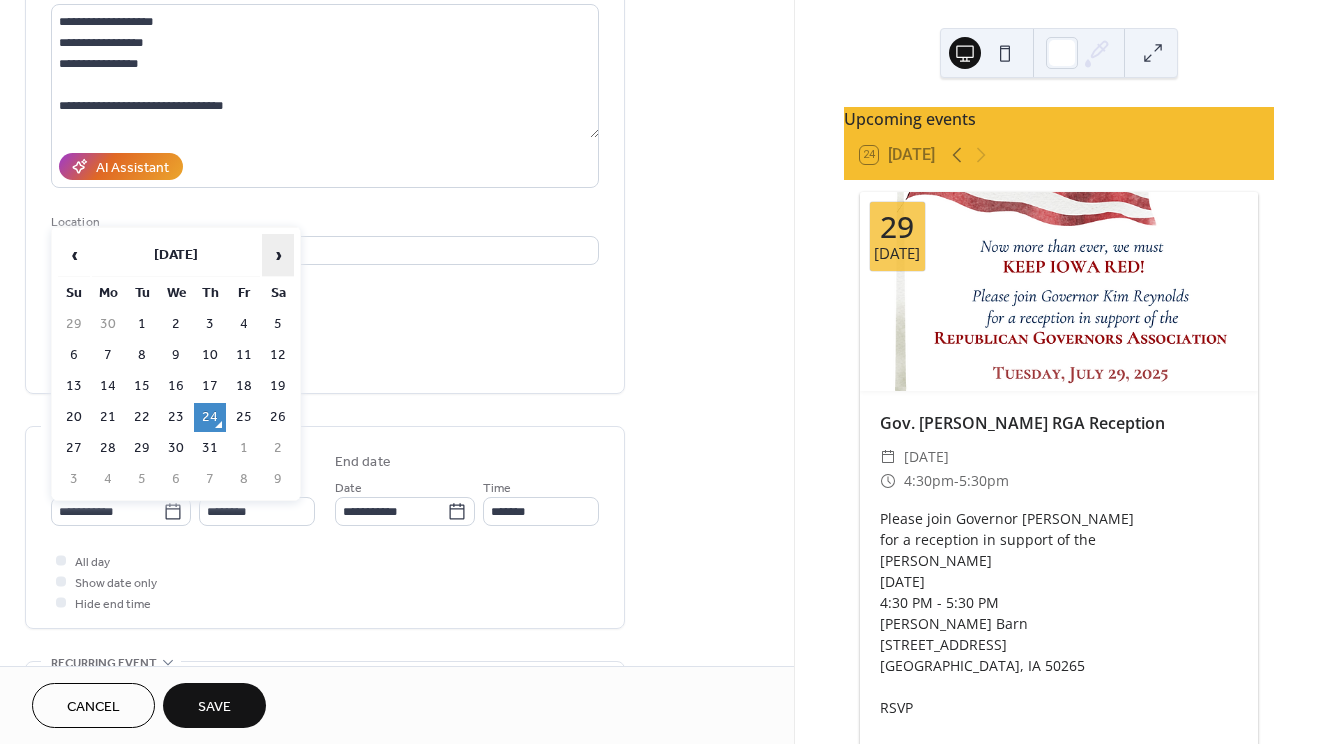 click on "›" at bounding box center (278, 255) 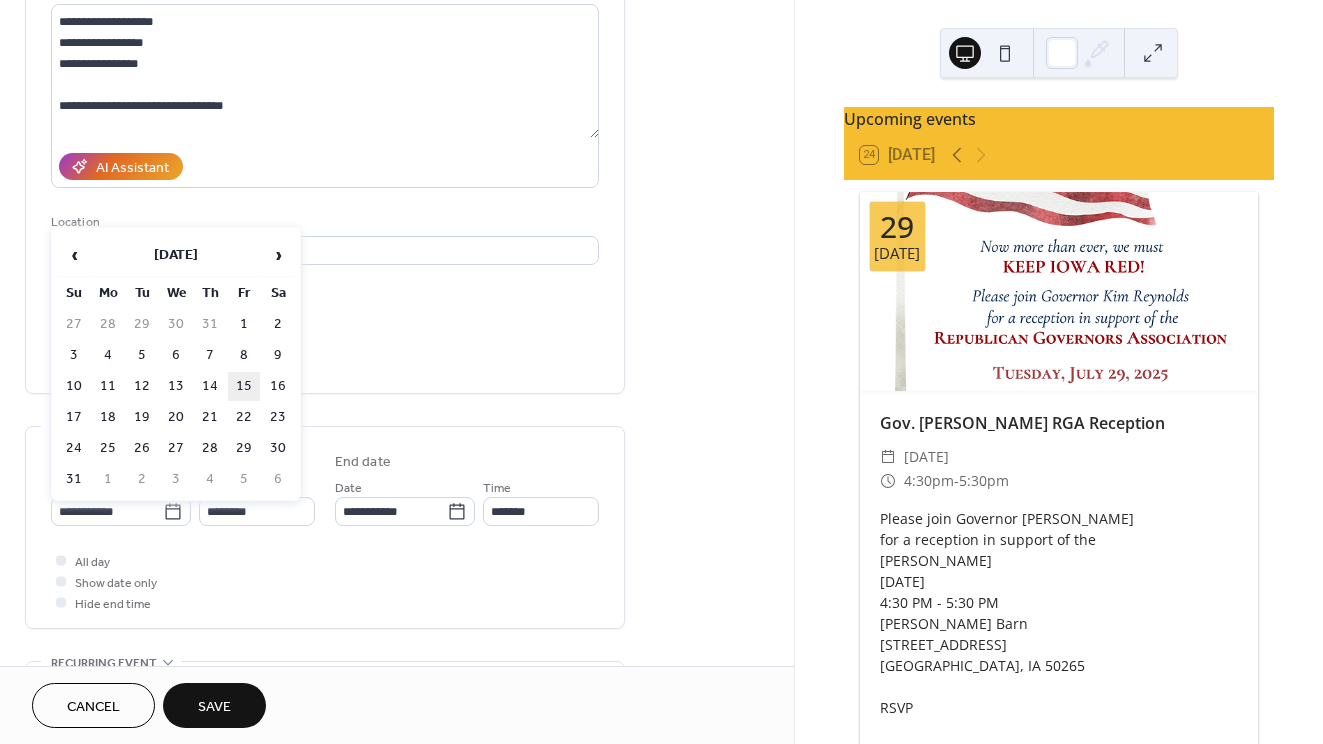 click on "15" at bounding box center (244, 386) 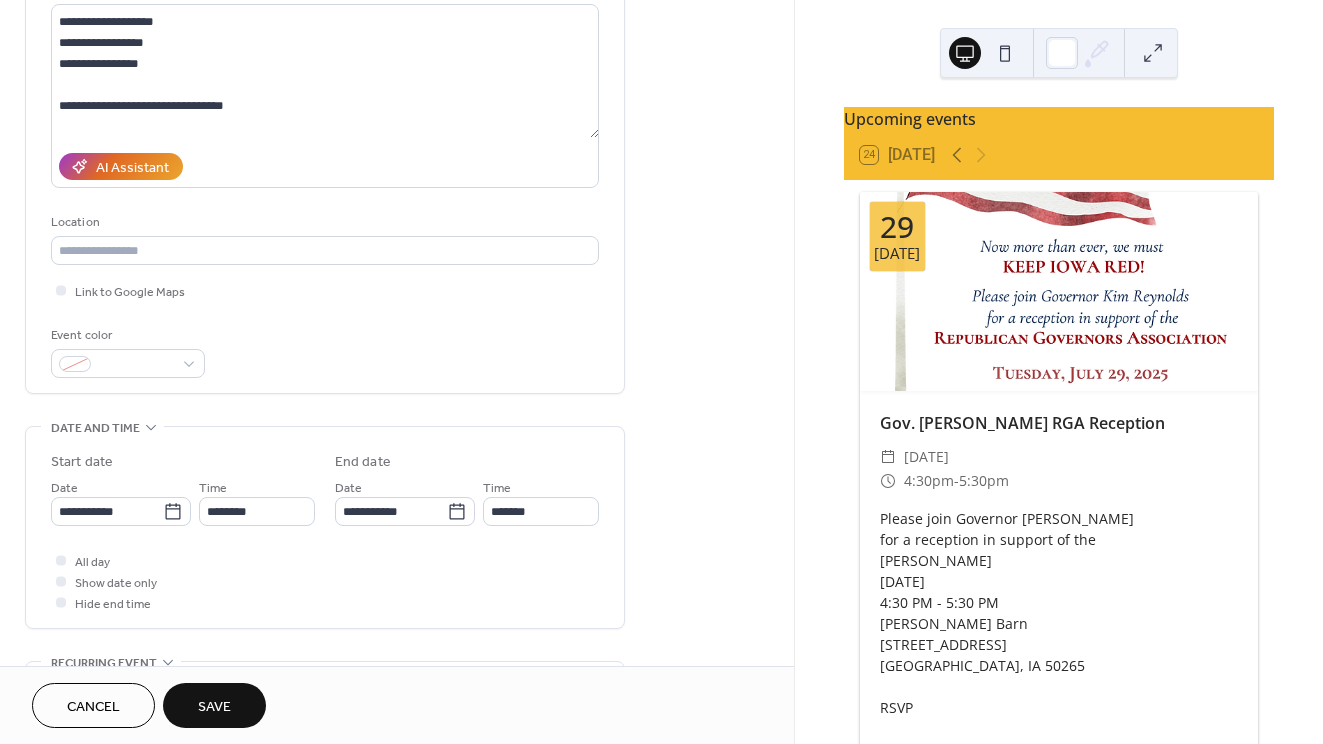 type on "**********" 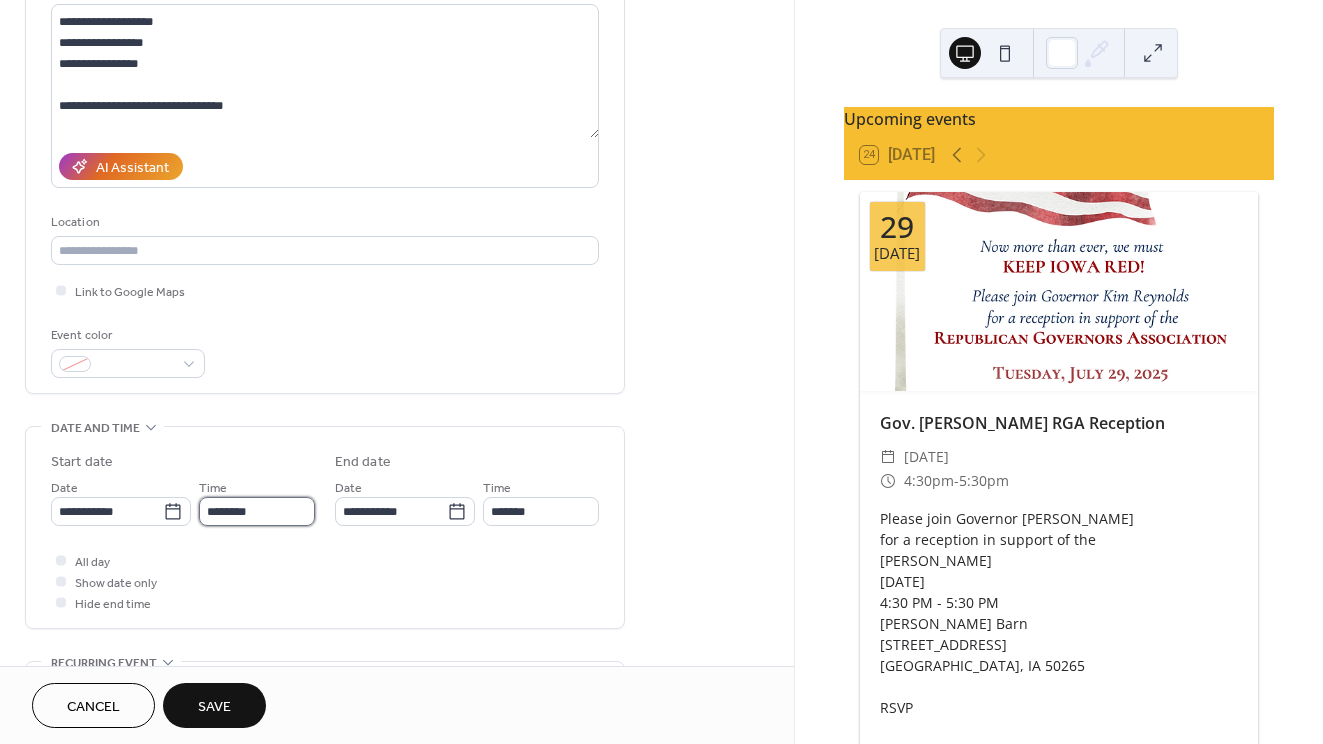 click on "********" at bounding box center (257, 511) 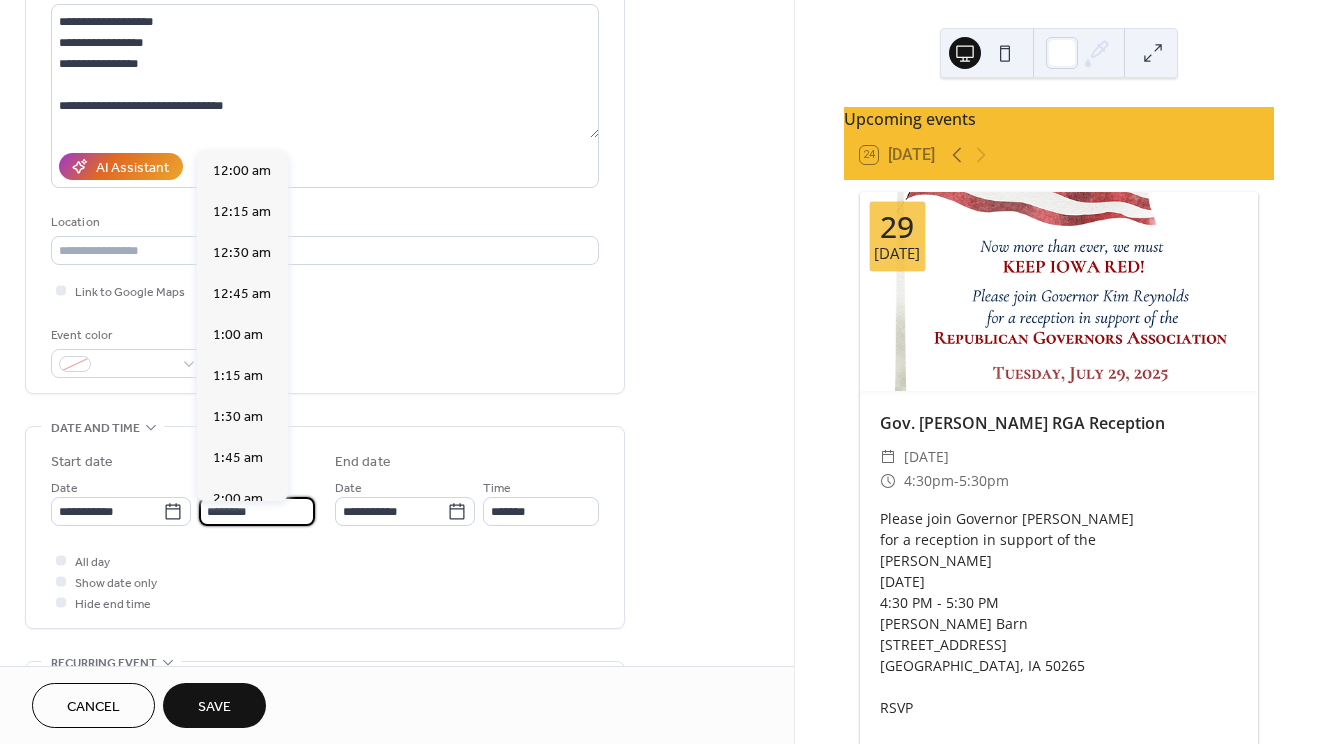 scroll, scrollTop: 1968, scrollLeft: 0, axis: vertical 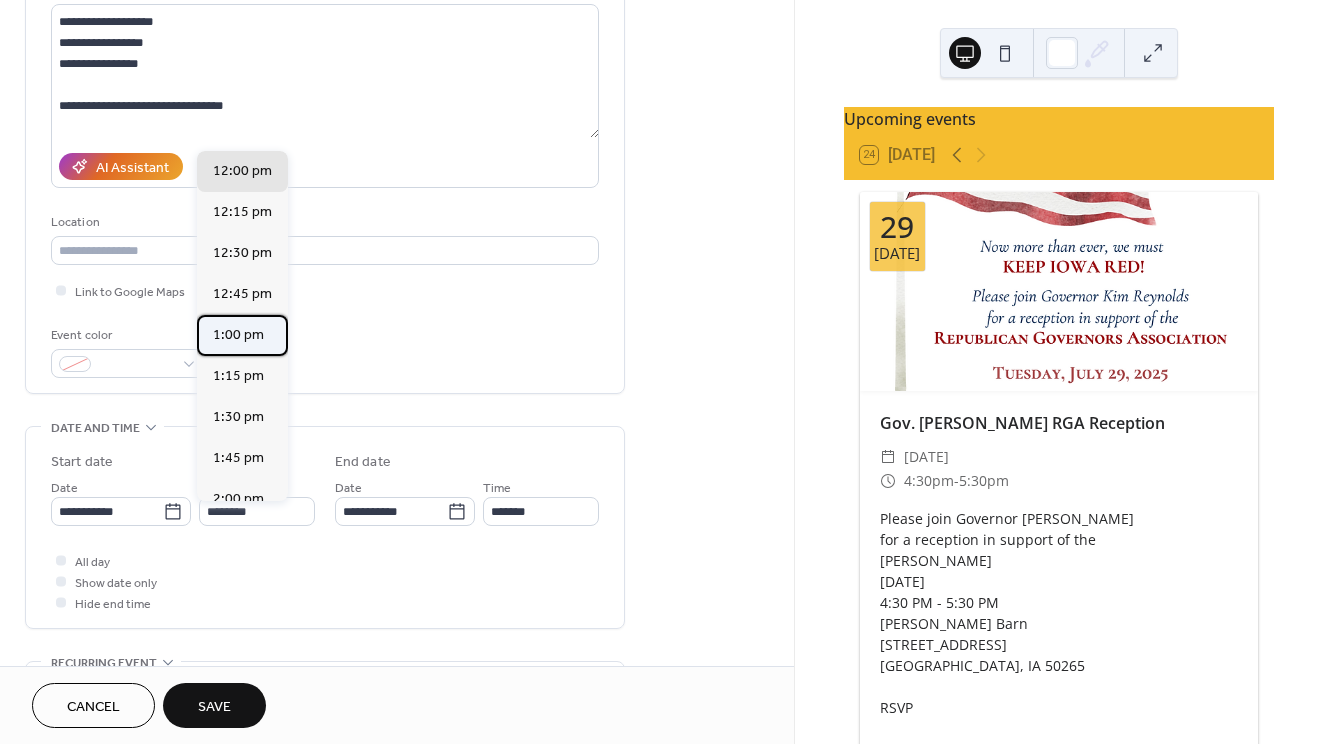 click on "1:00 pm" at bounding box center (238, 335) 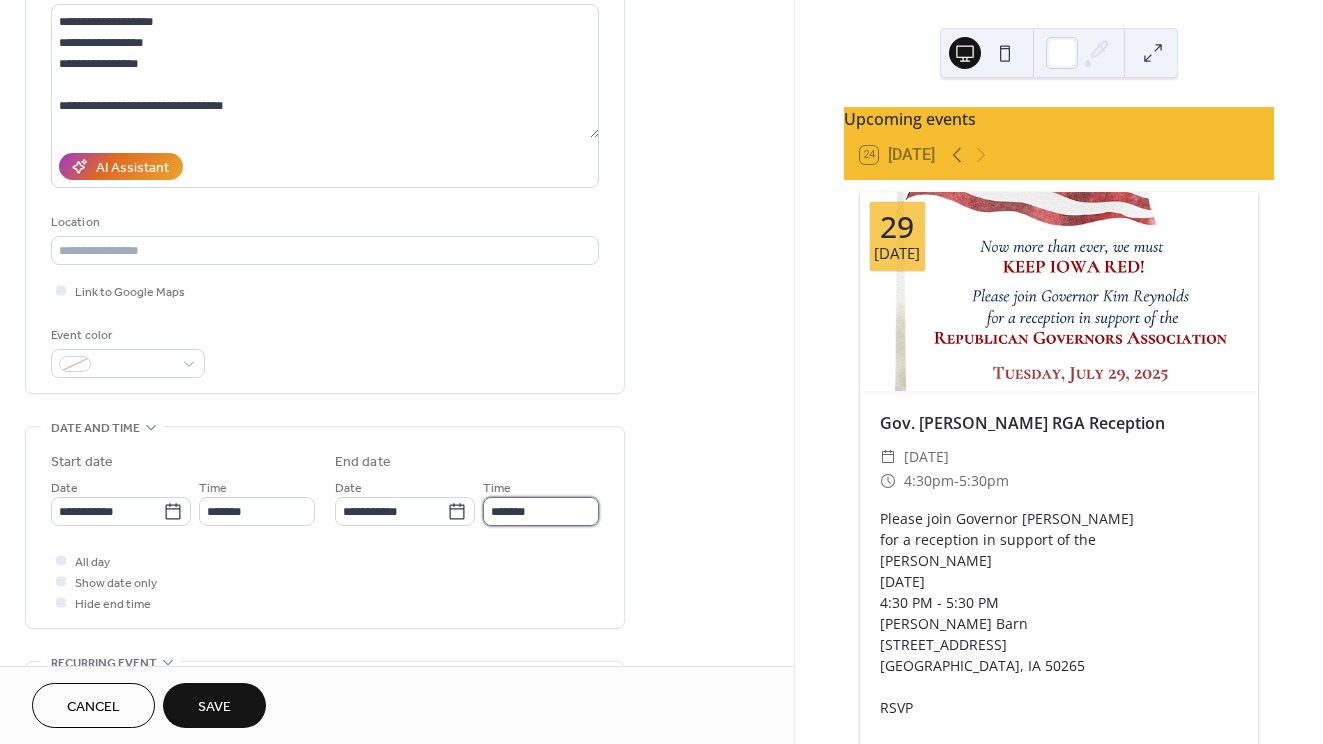 click on "*******" at bounding box center (541, 511) 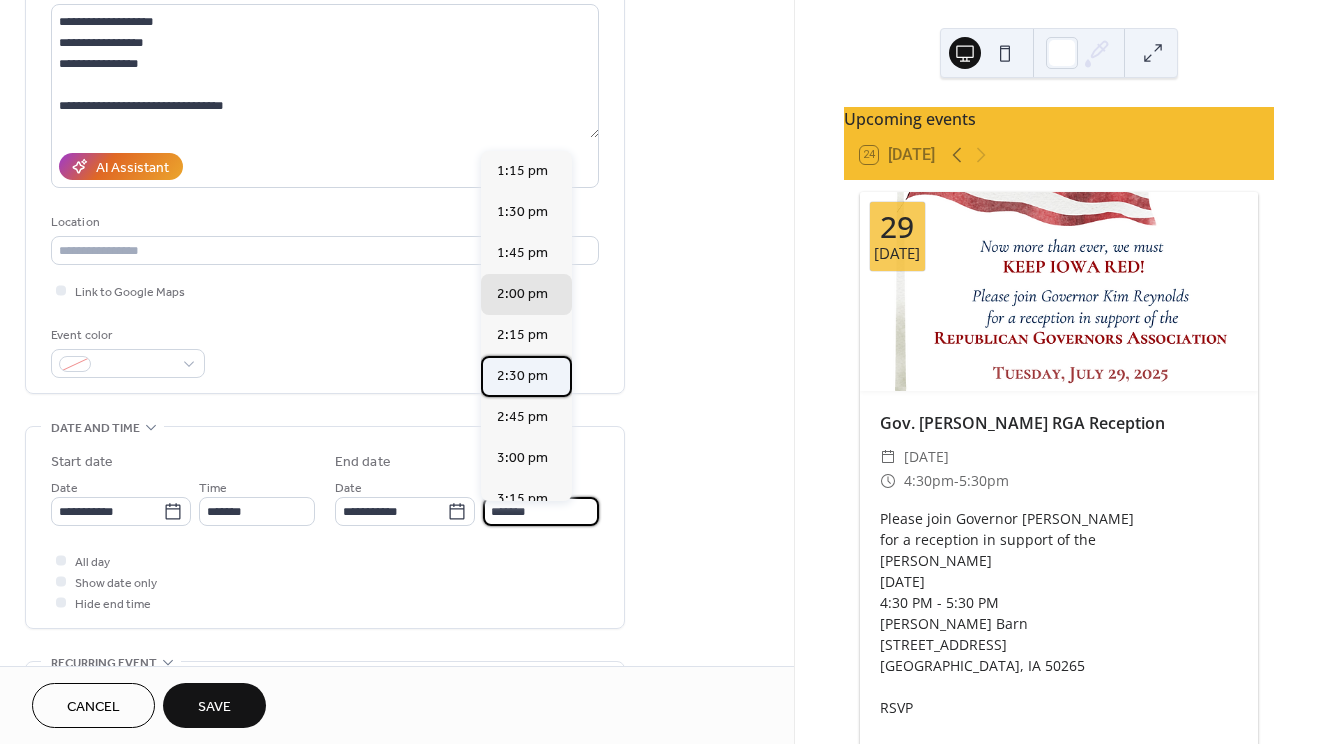 click on "2:30 pm" at bounding box center [522, 376] 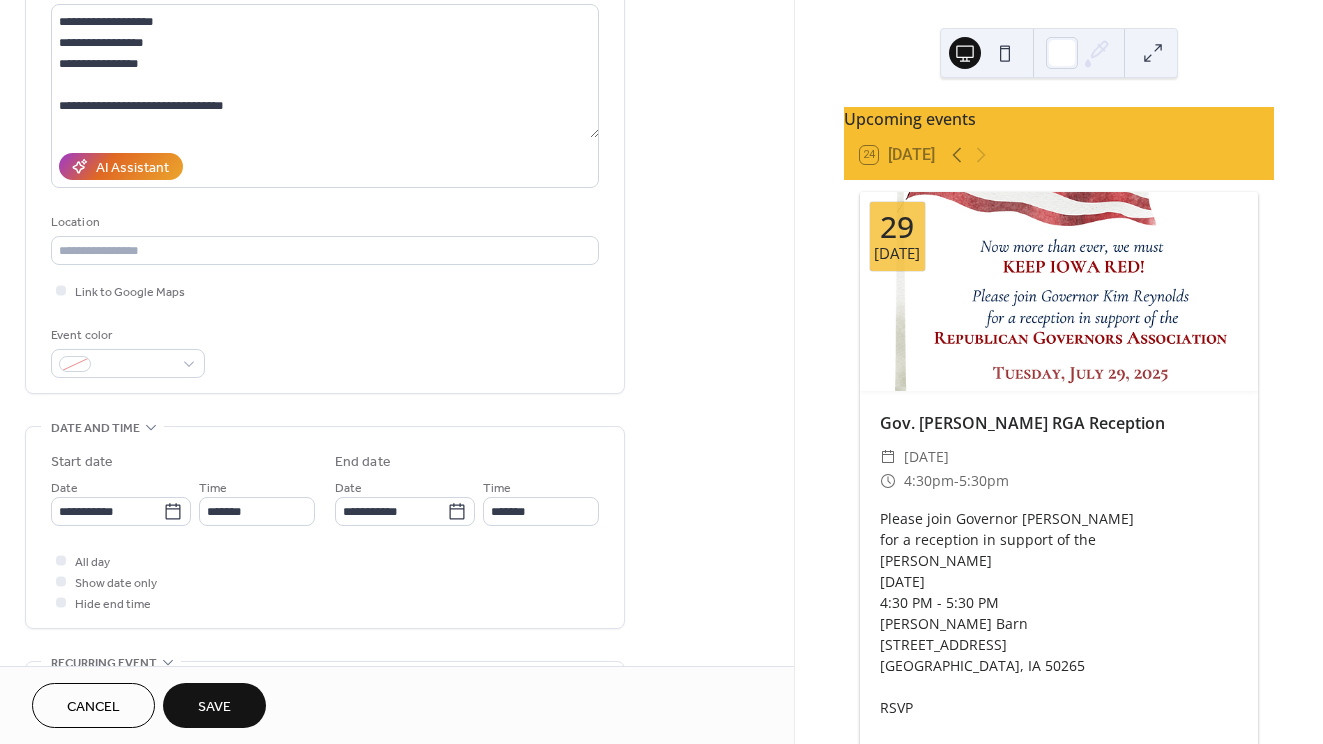 type on "*******" 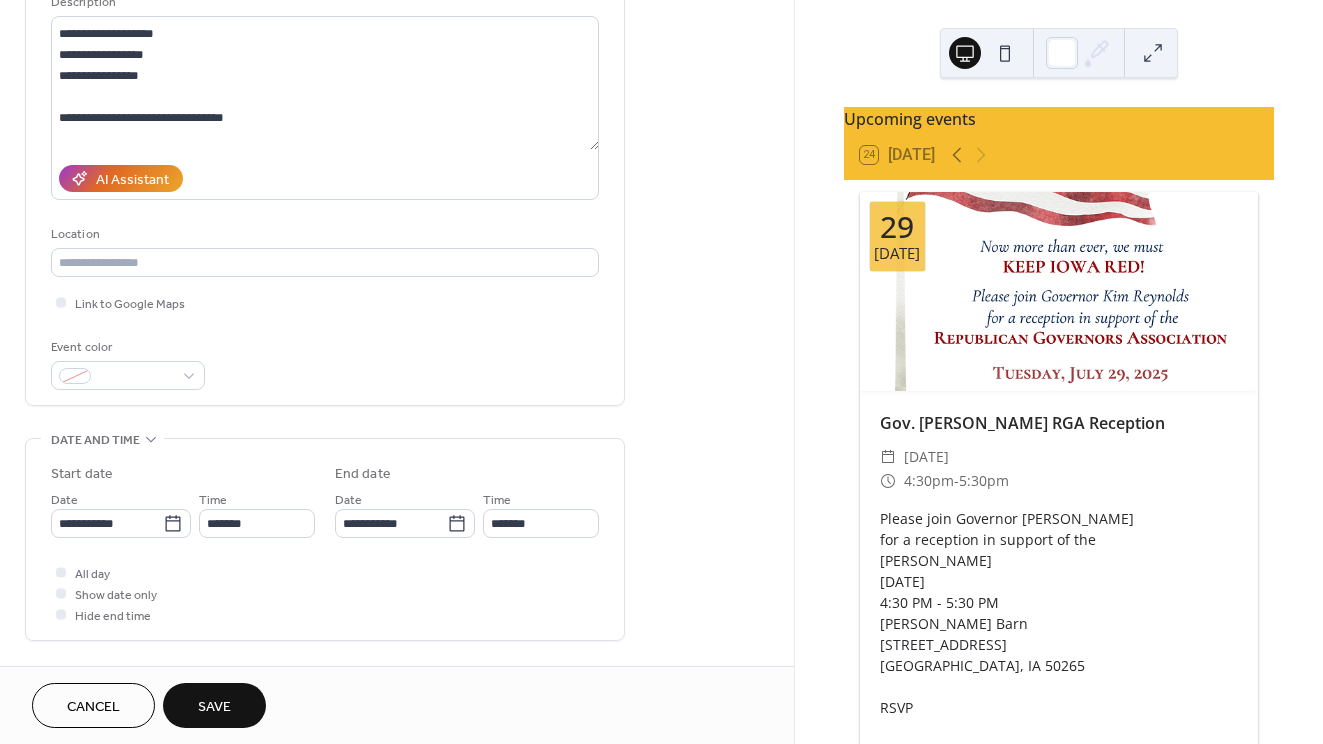 scroll, scrollTop: 214, scrollLeft: 0, axis: vertical 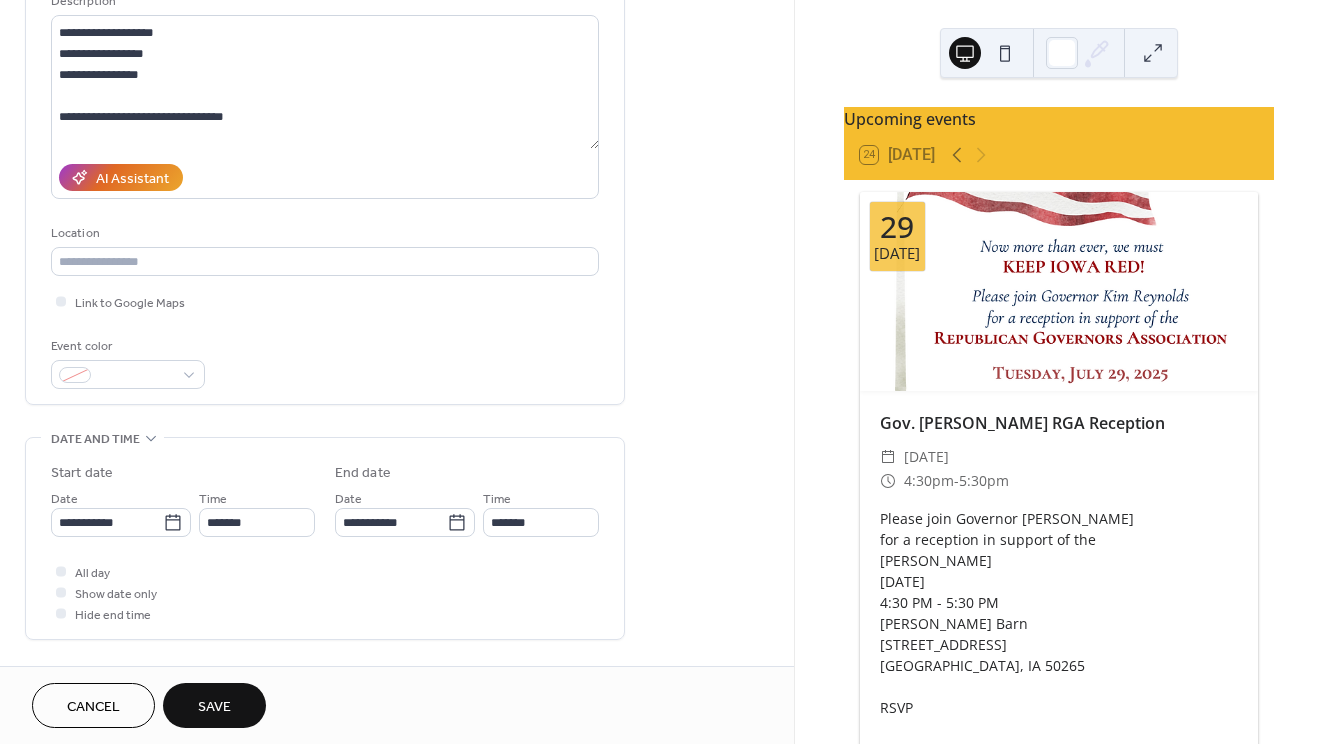 click on "Save" at bounding box center (214, 705) 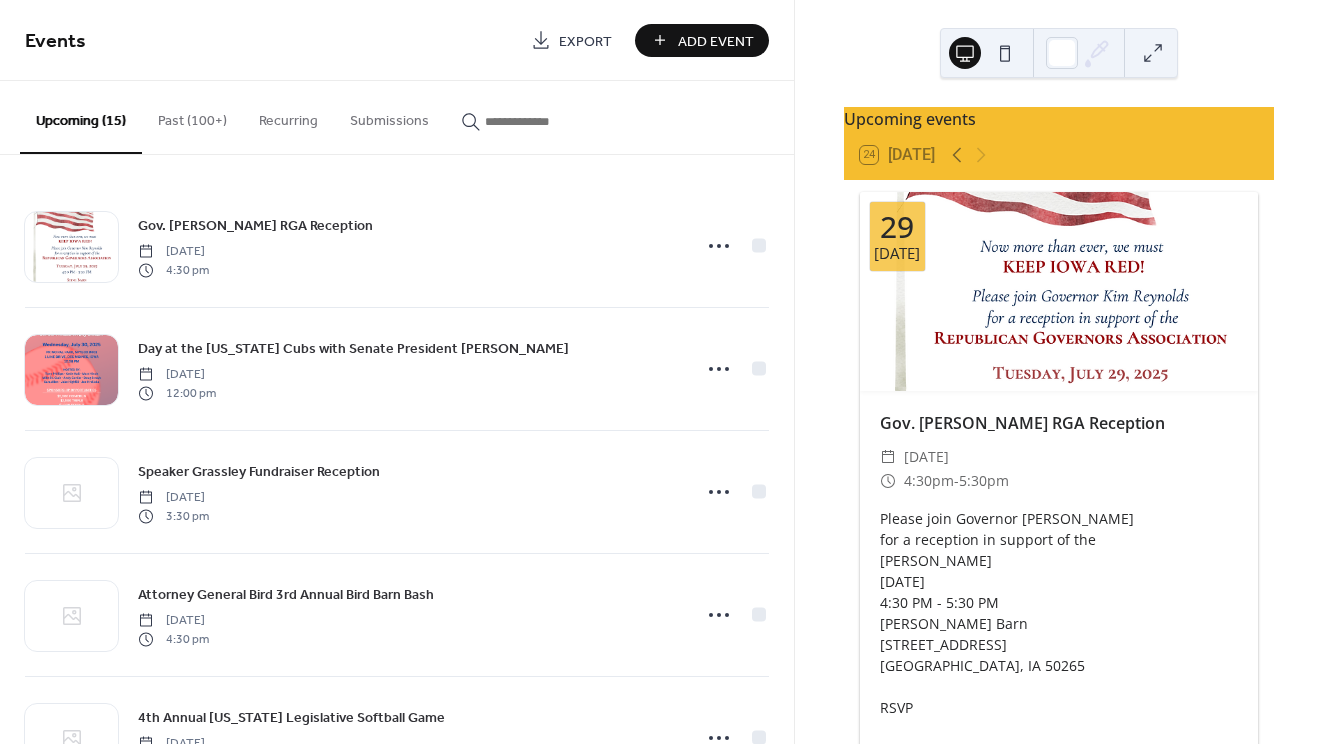 click on "Add Event" at bounding box center [716, 41] 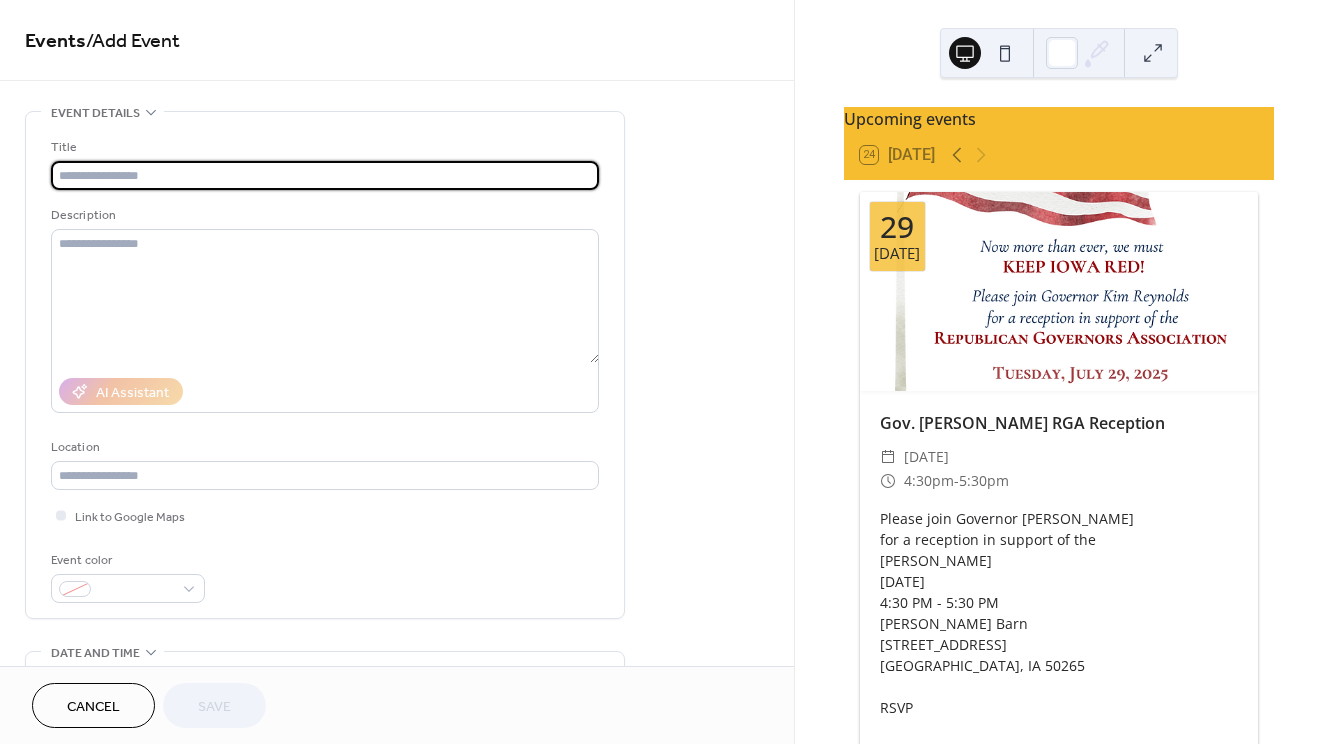 paste on "**********" 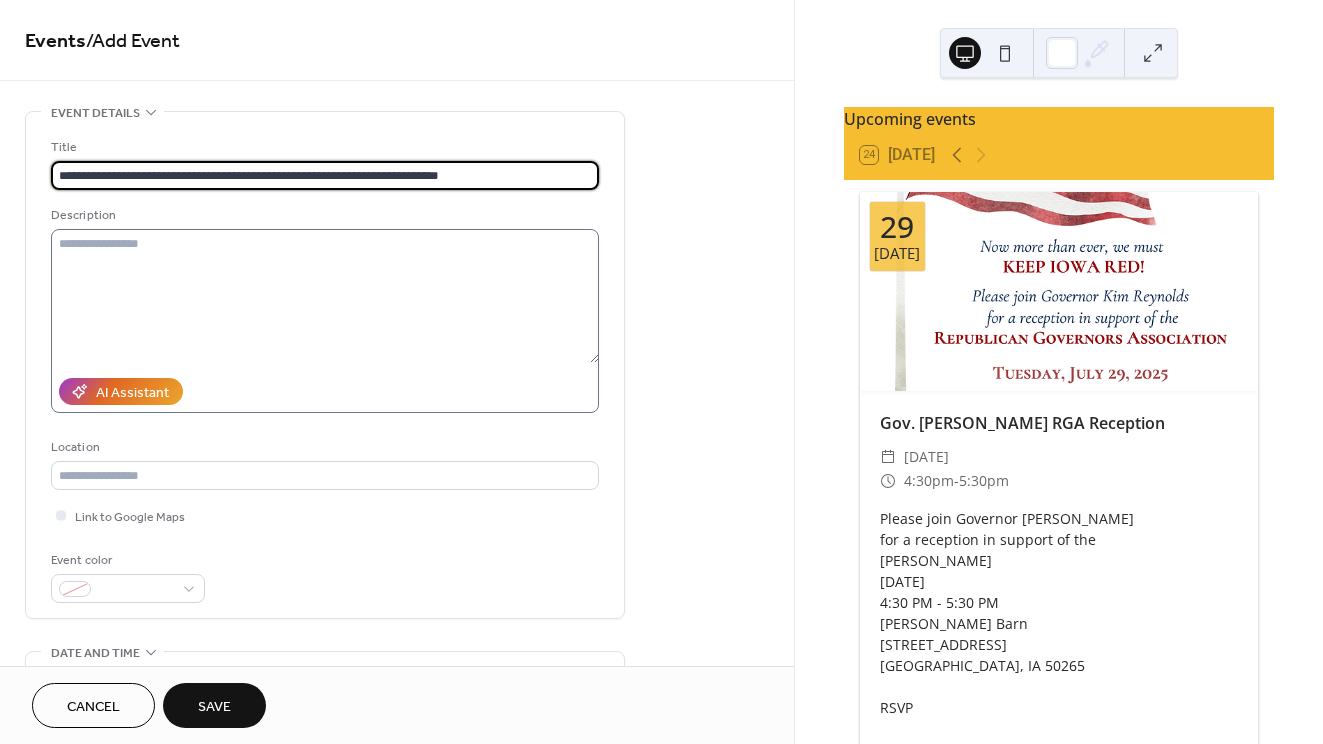 type on "**********" 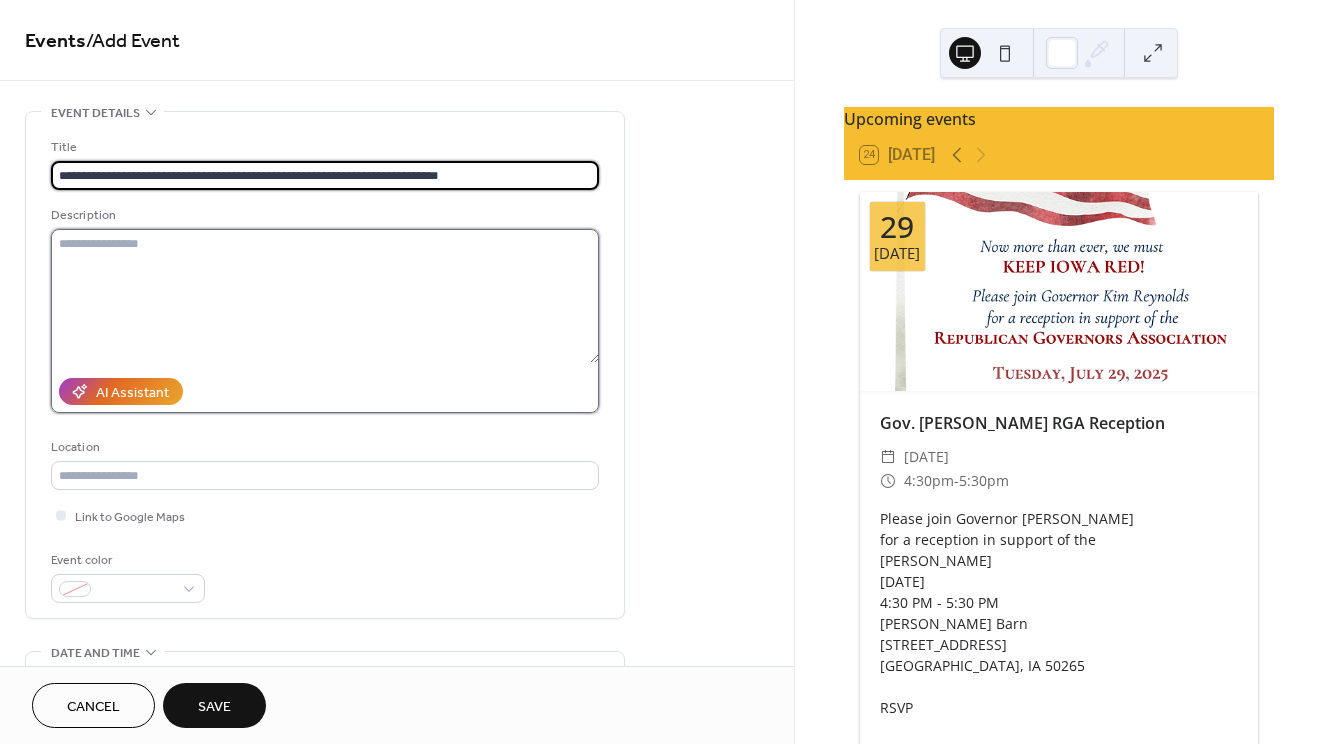 click at bounding box center (325, 296) 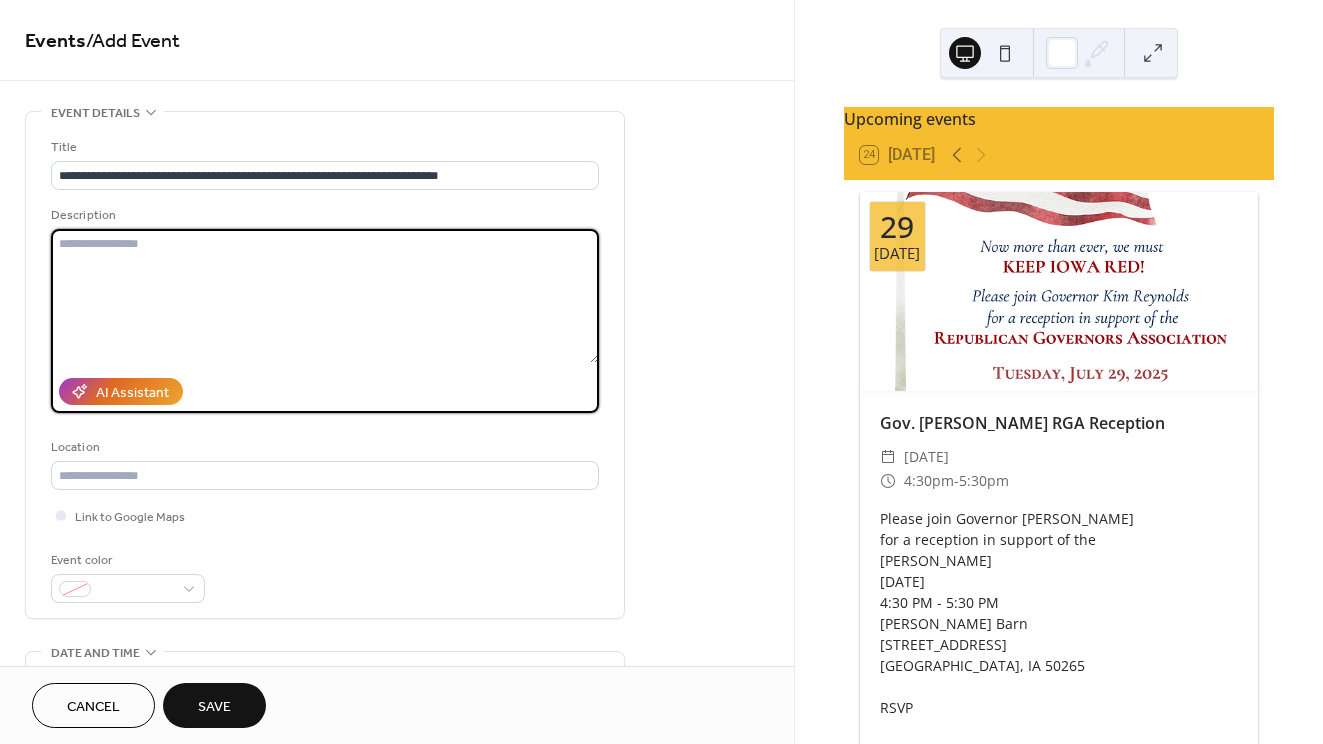 paste on "**********" 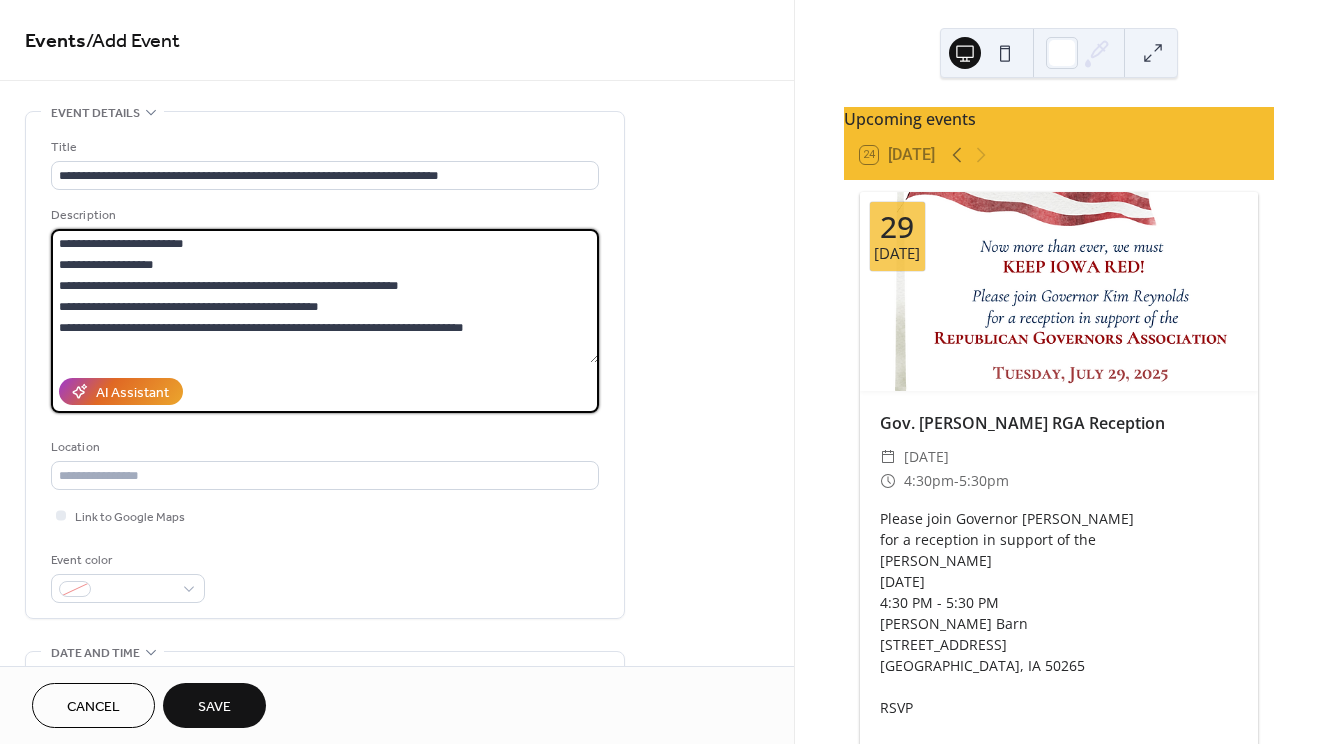 drag, startPoint x: 515, startPoint y: 327, endPoint x: 166, endPoint y: 330, distance: 349.0129 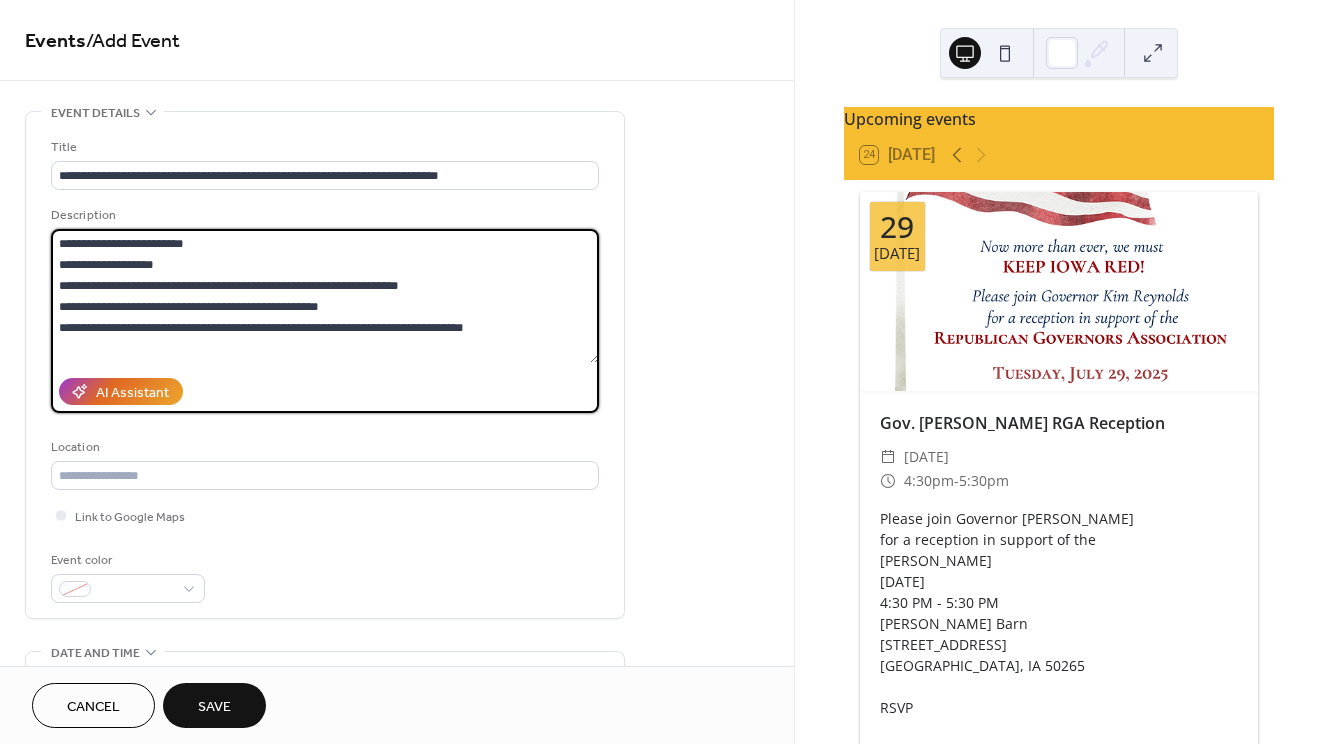 click on "**********" at bounding box center [325, 296] 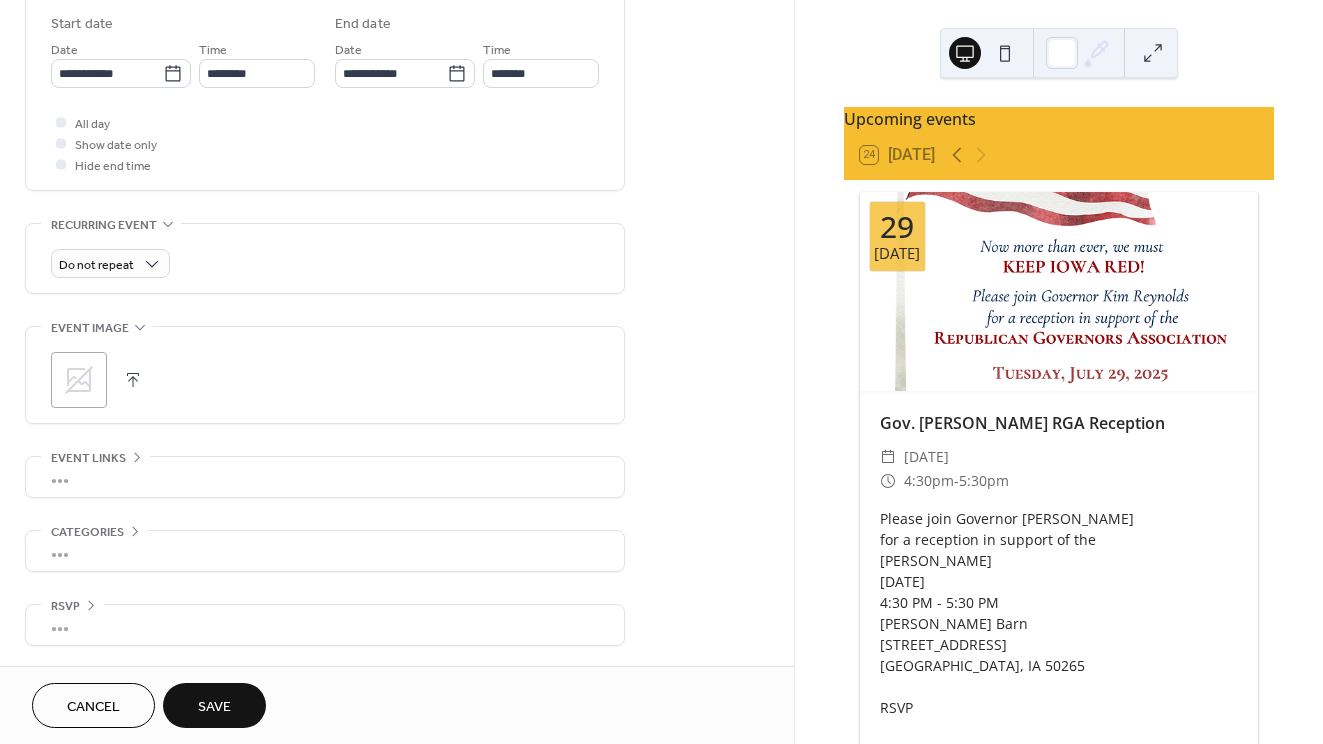 scroll, scrollTop: 669, scrollLeft: 0, axis: vertical 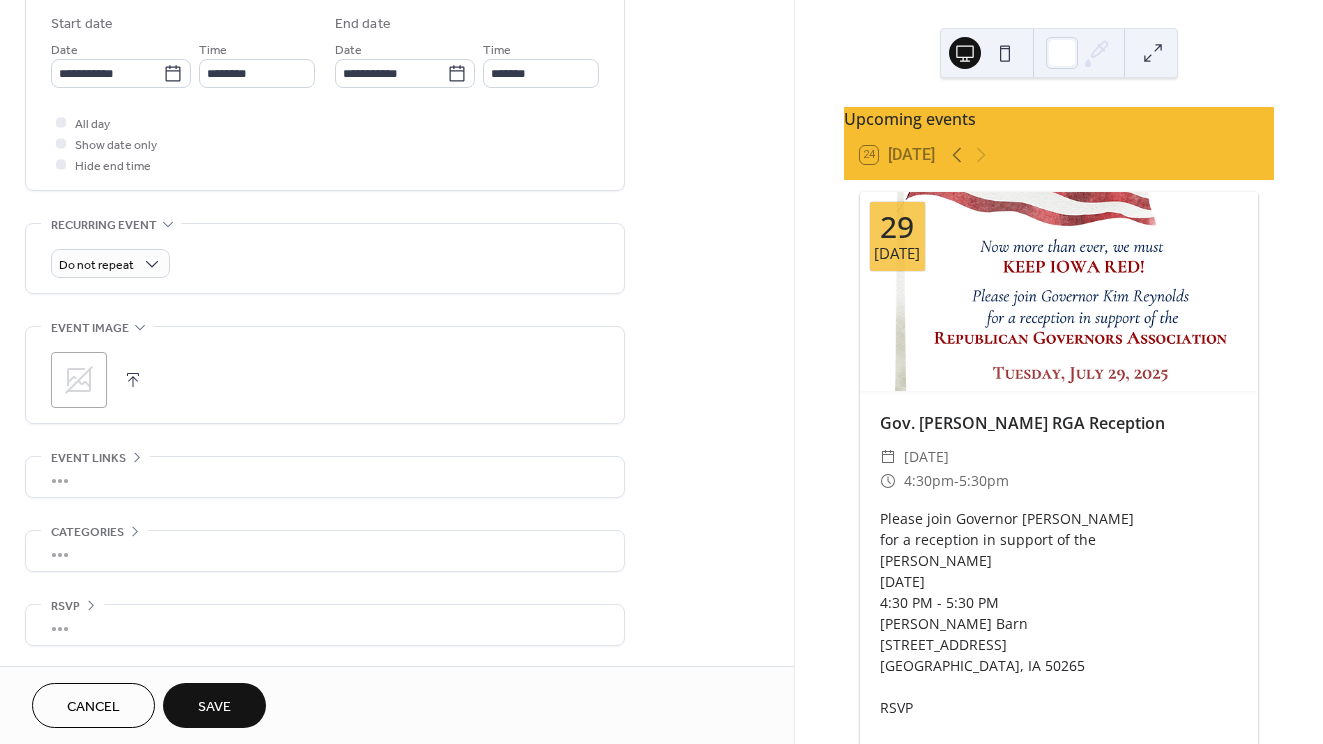 type on "**********" 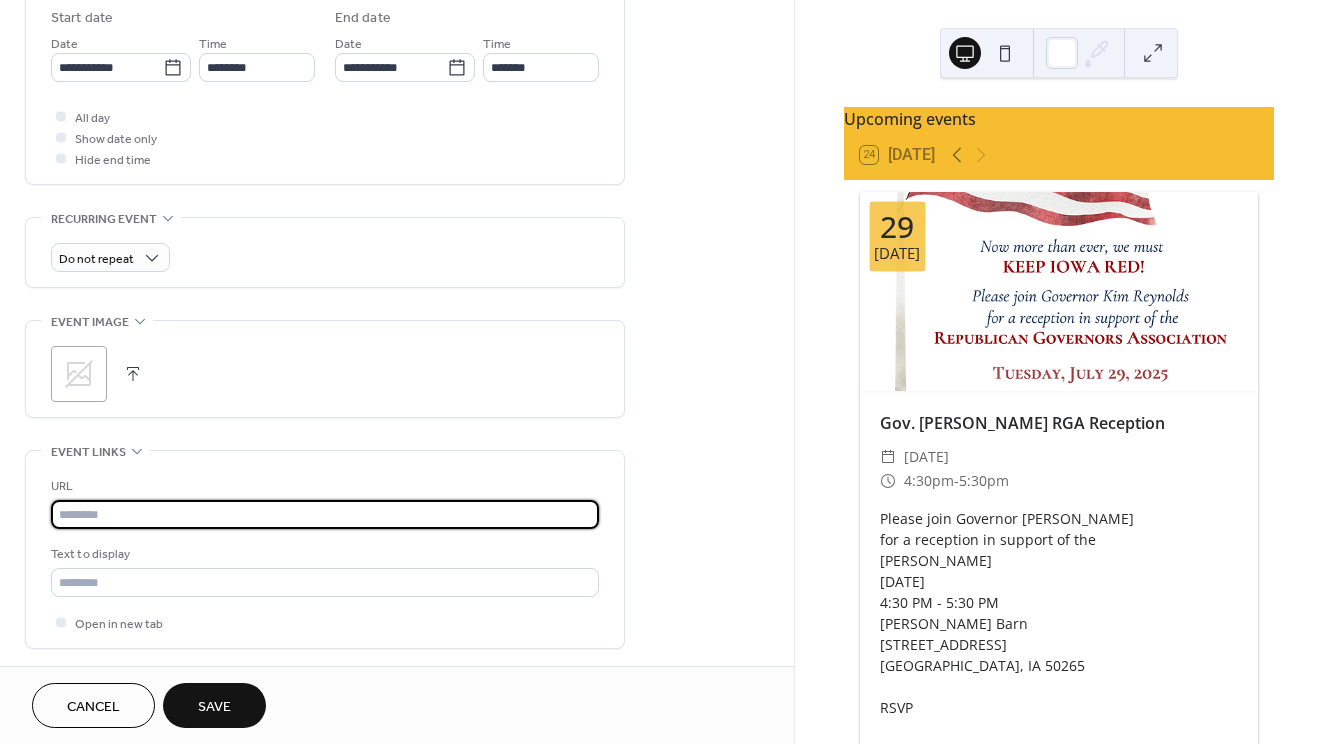 click at bounding box center [325, 514] 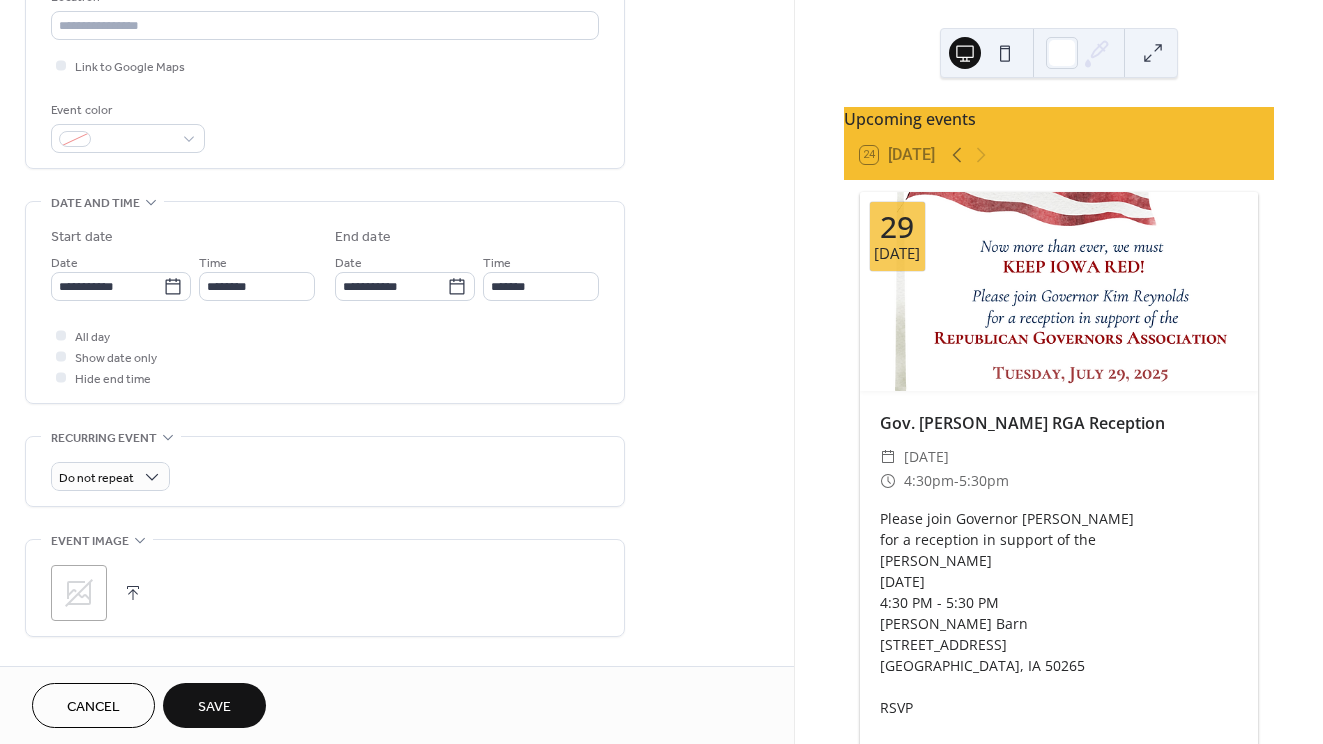 scroll, scrollTop: 444, scrollLeft: 0, axis: vertical 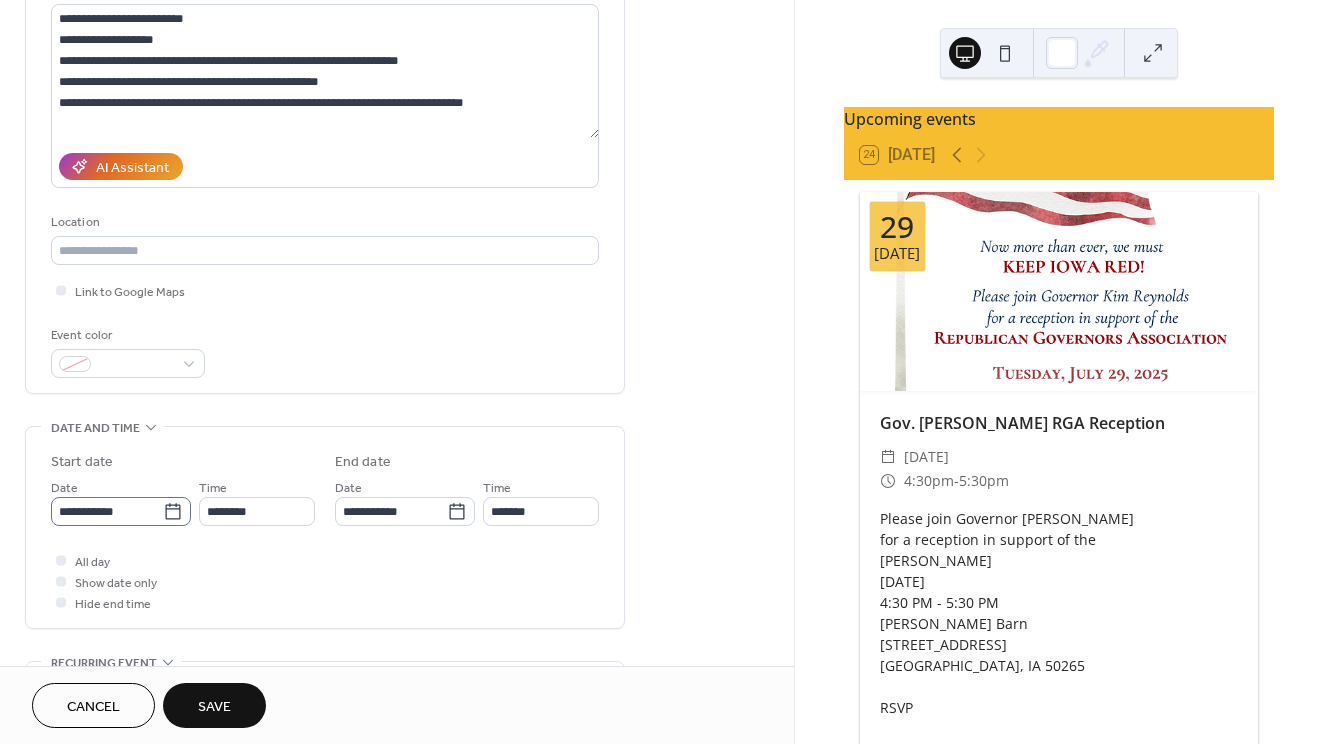 type on "**********" 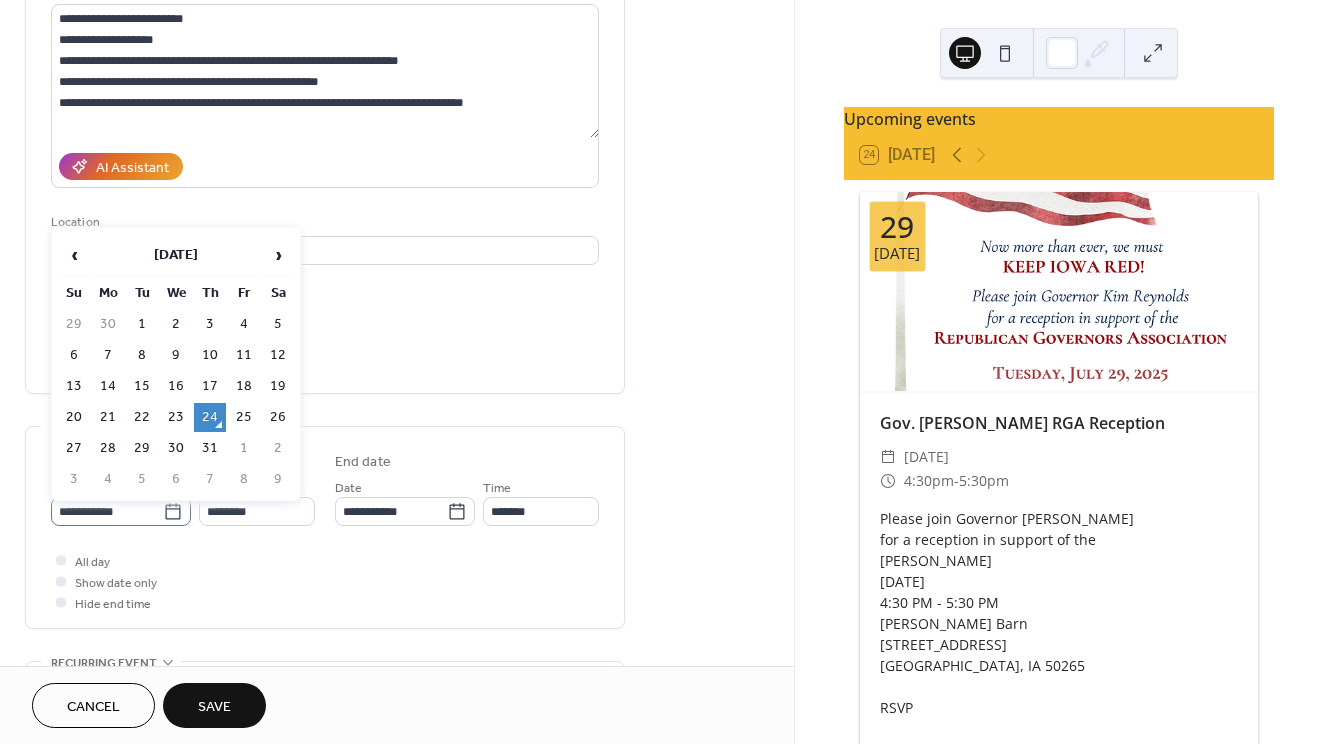 click 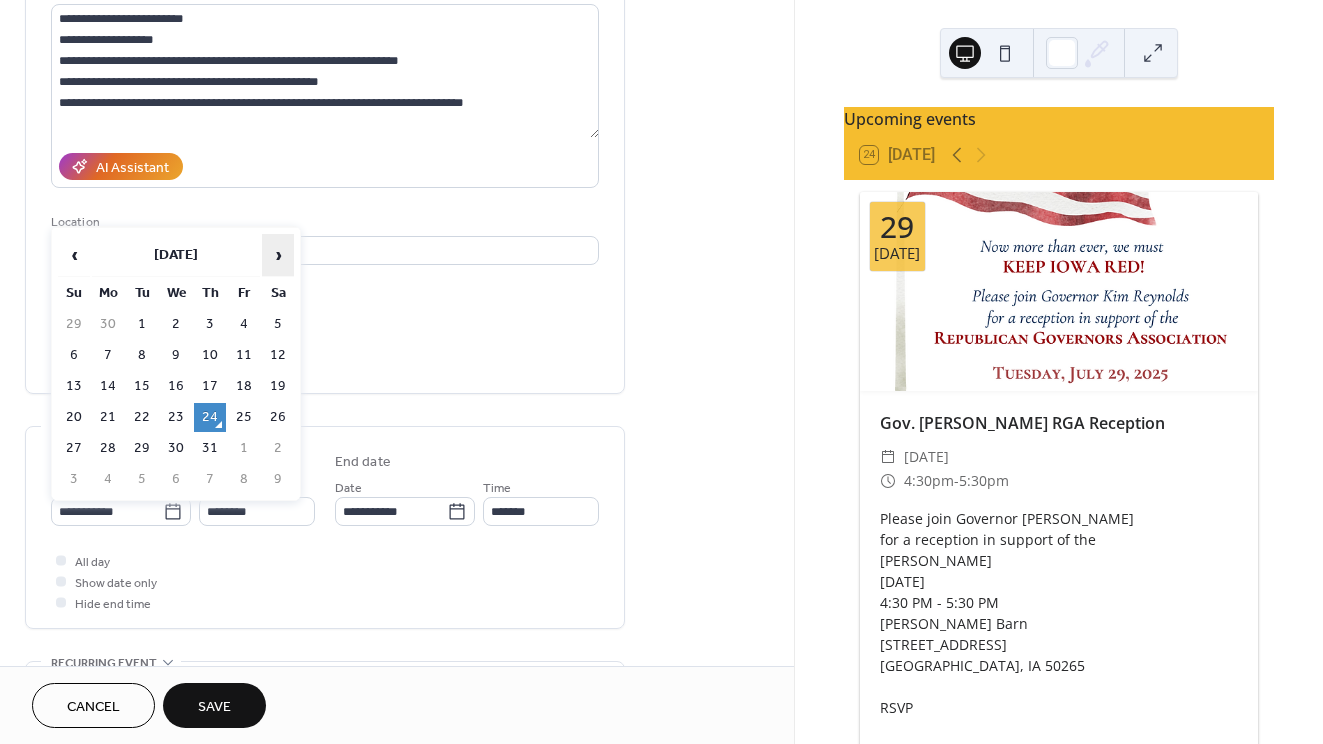 click on "›" at bounding box center [278, 255] 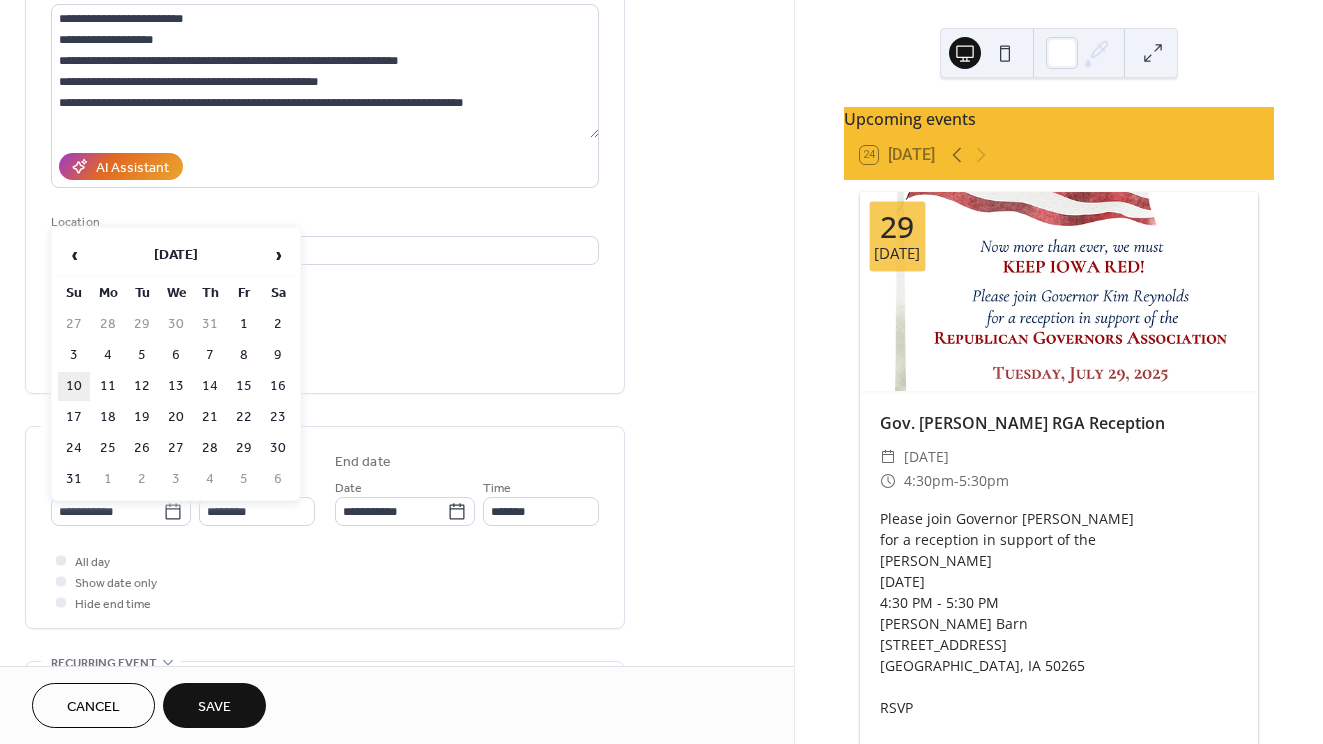 click on "10" at bounding box center [74, 386] 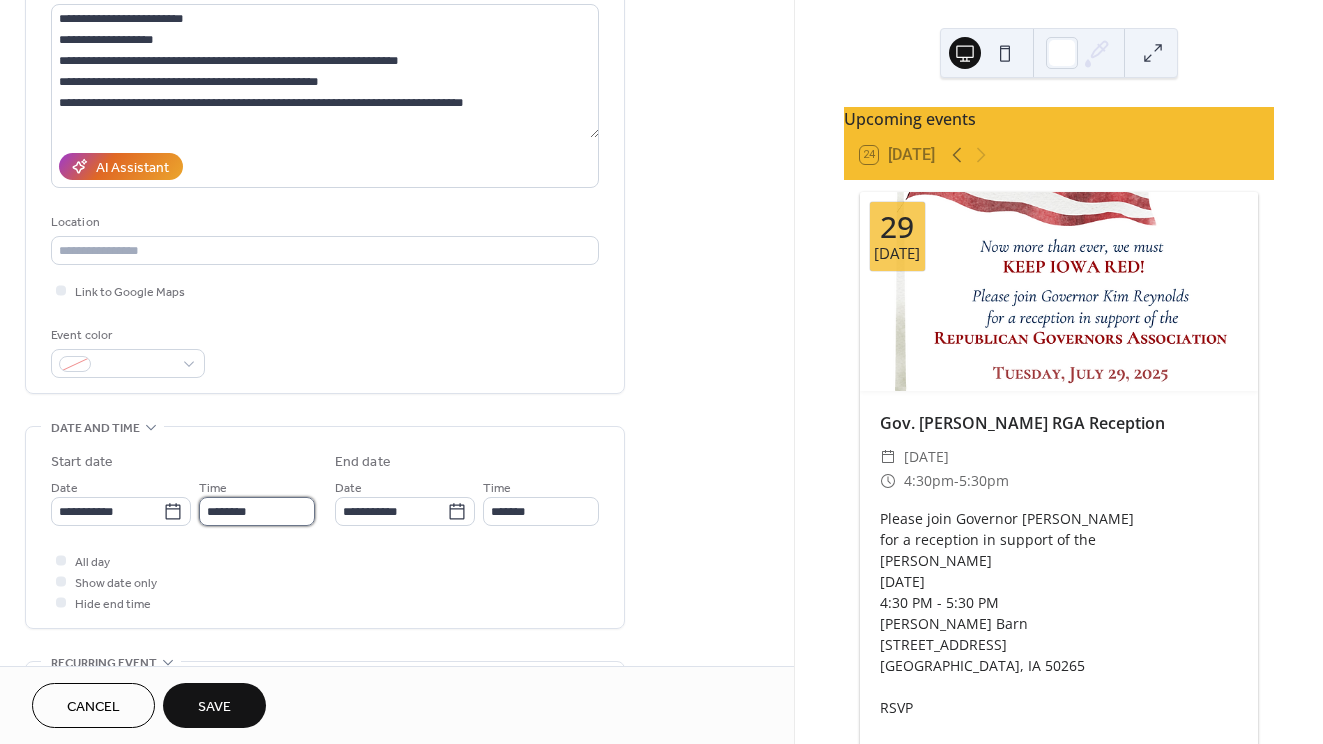 click on "********" at bounding box center (257, 511) 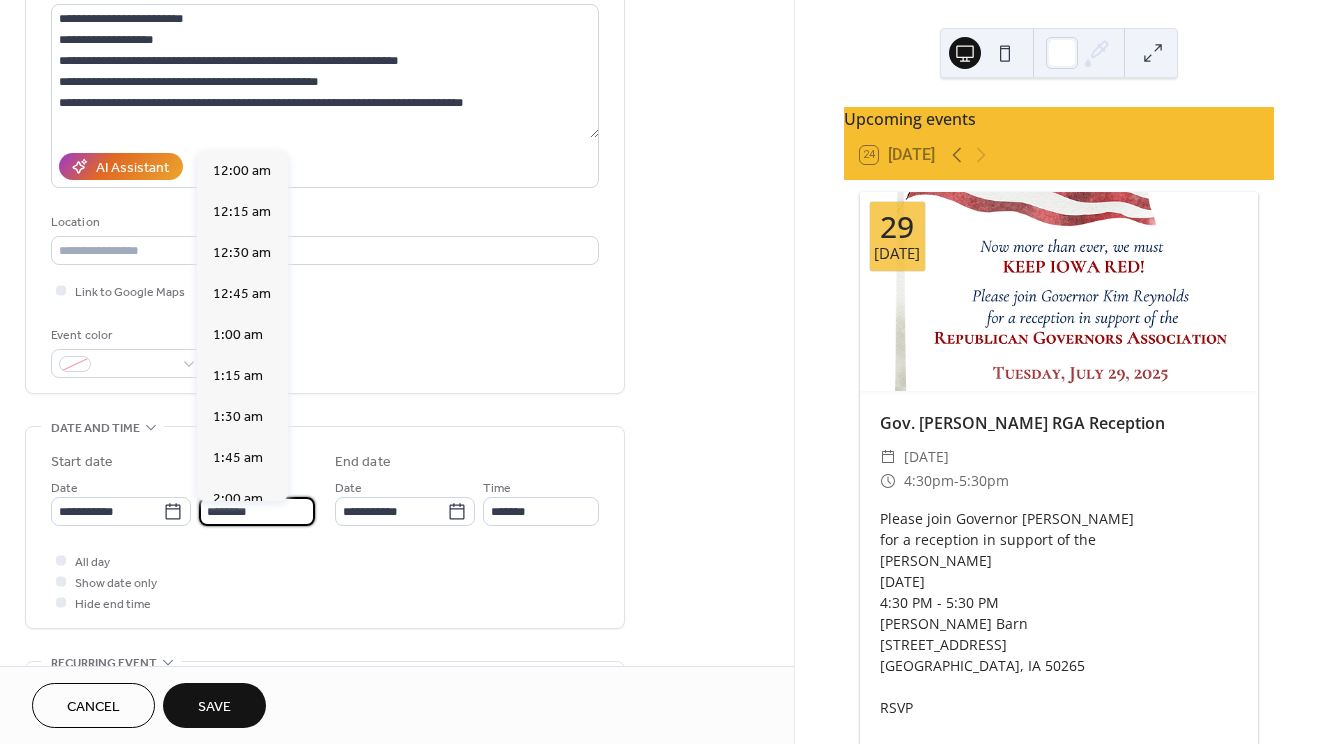 scroll, scrollTop: 1968, scrollLeft: 0, axis: vertical 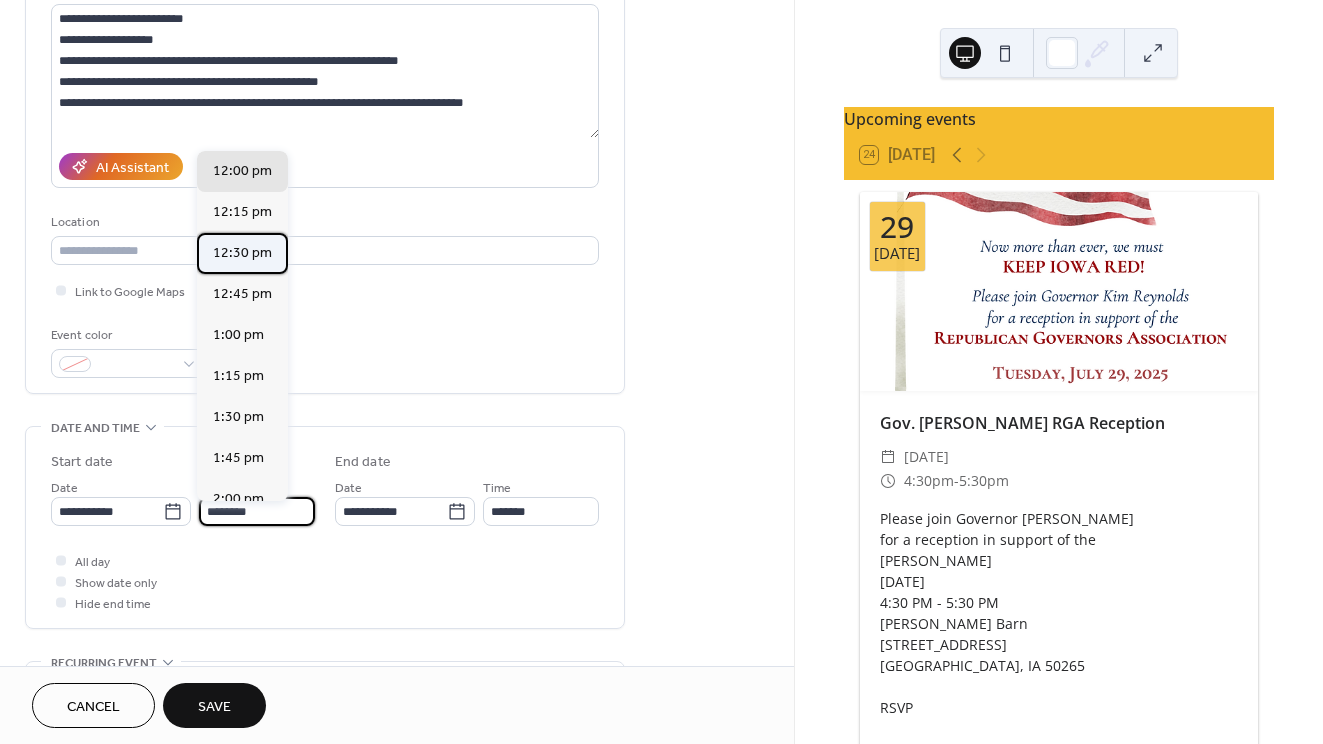 click on "12:30 pm" at bounding box center [242, 253] 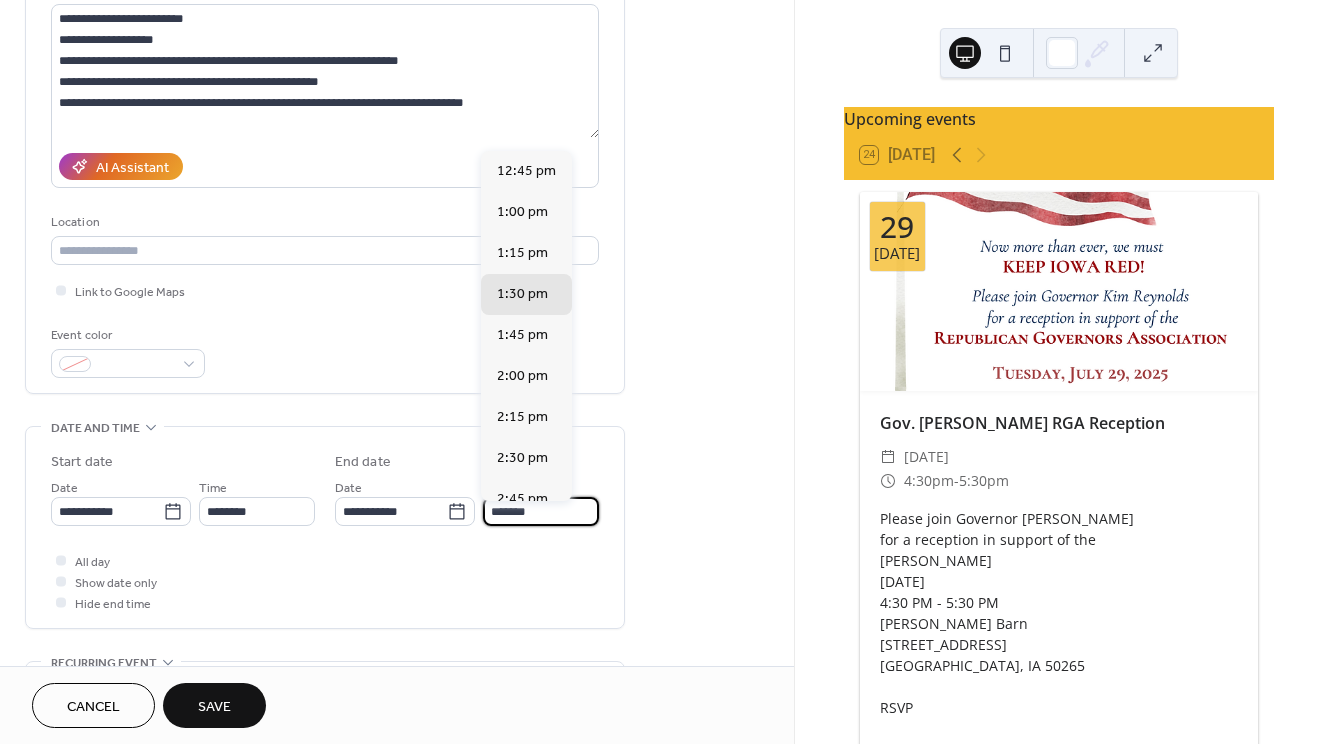 click on "*******" at bounding box center [541, 511] 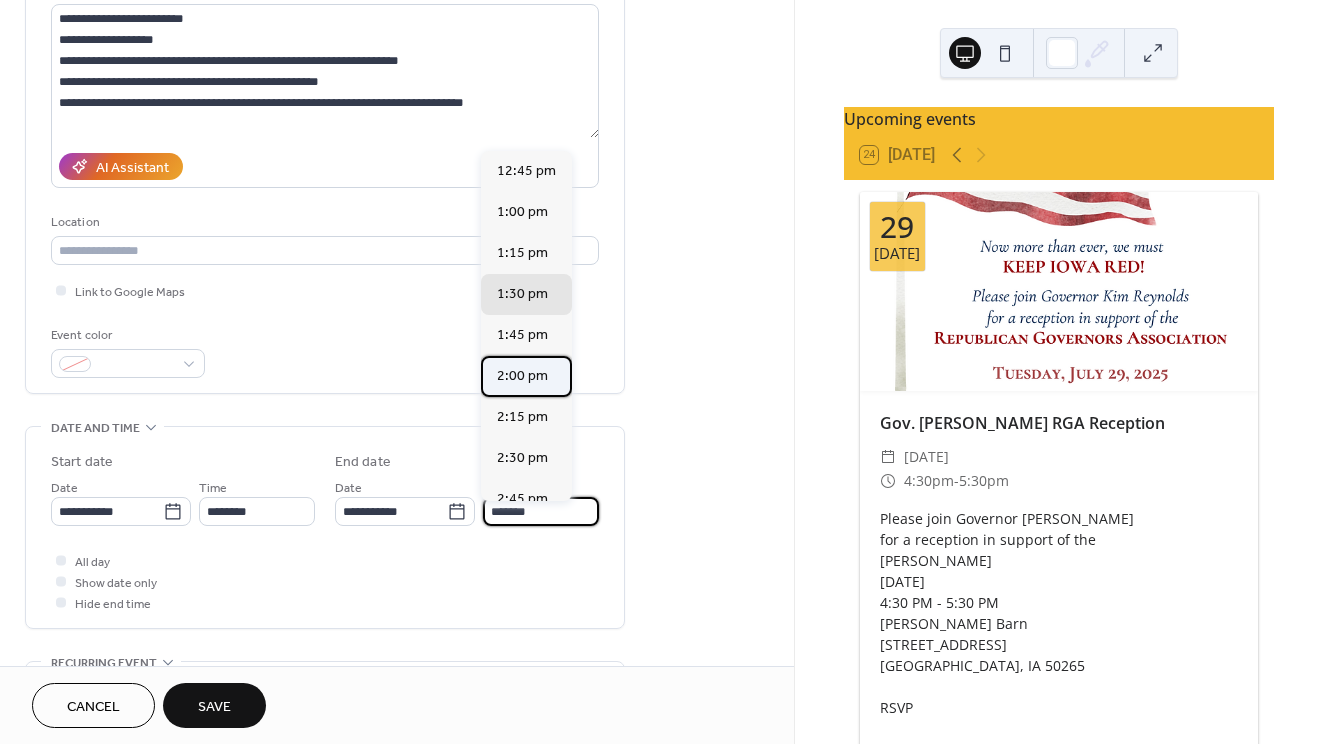 click on "2:00 pm" at bounding box center [522, 376] 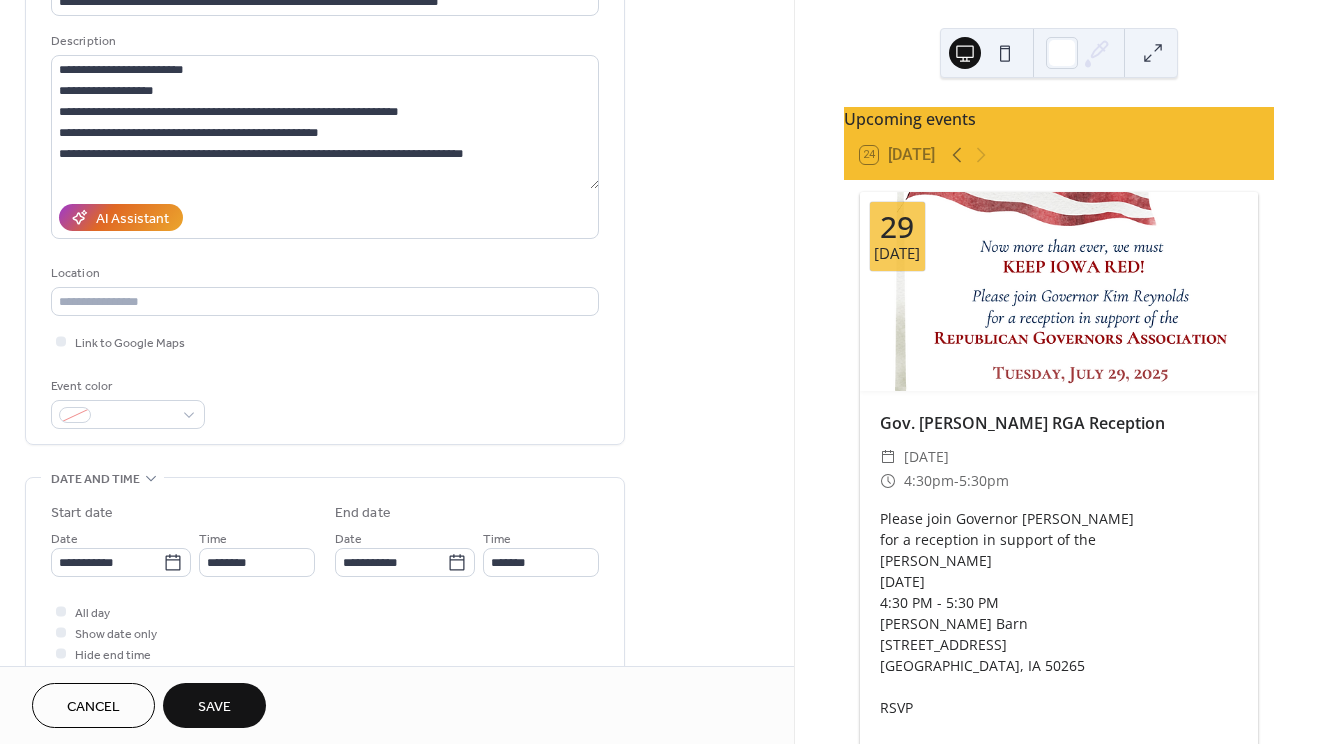 scroll, scrollTop: 175, scrollLeft: 0, axis: vertical 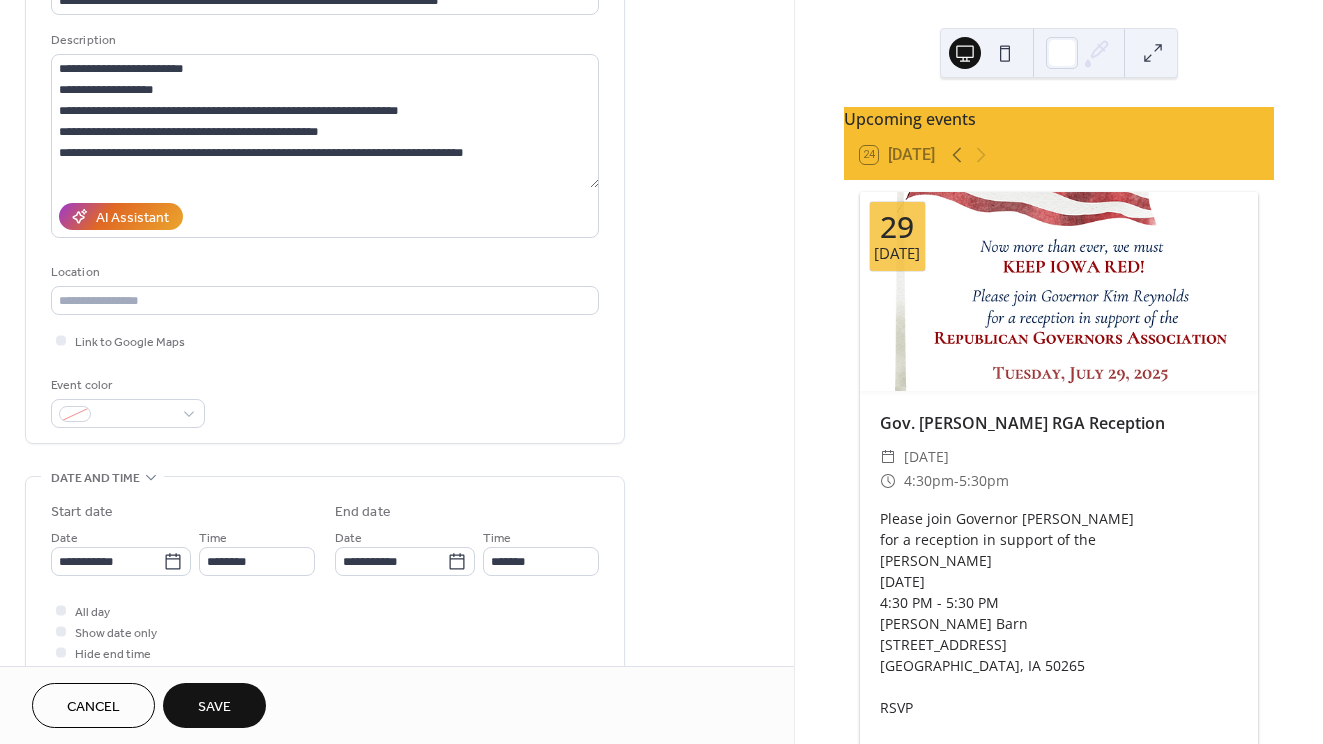 click on "Save" at bounding box center (214, 705) 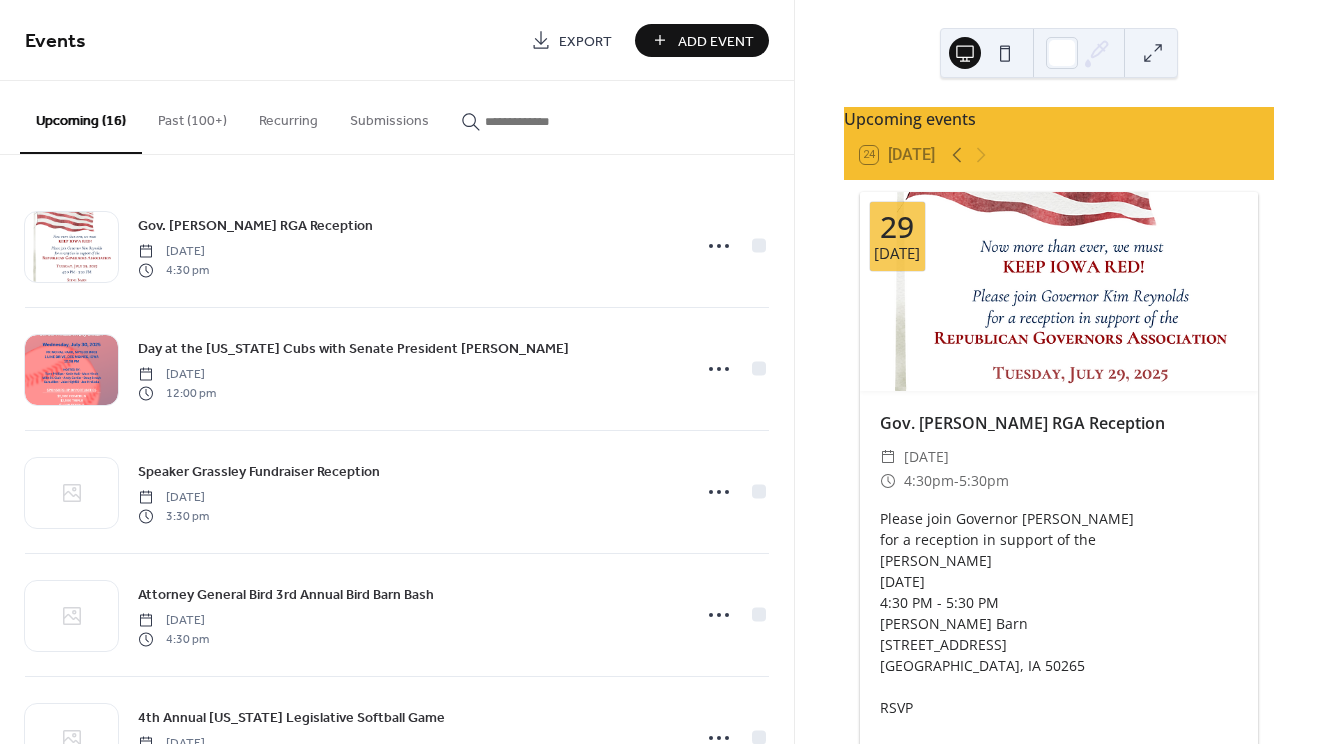 click on "Add Event" at bounding box center [716, 41] 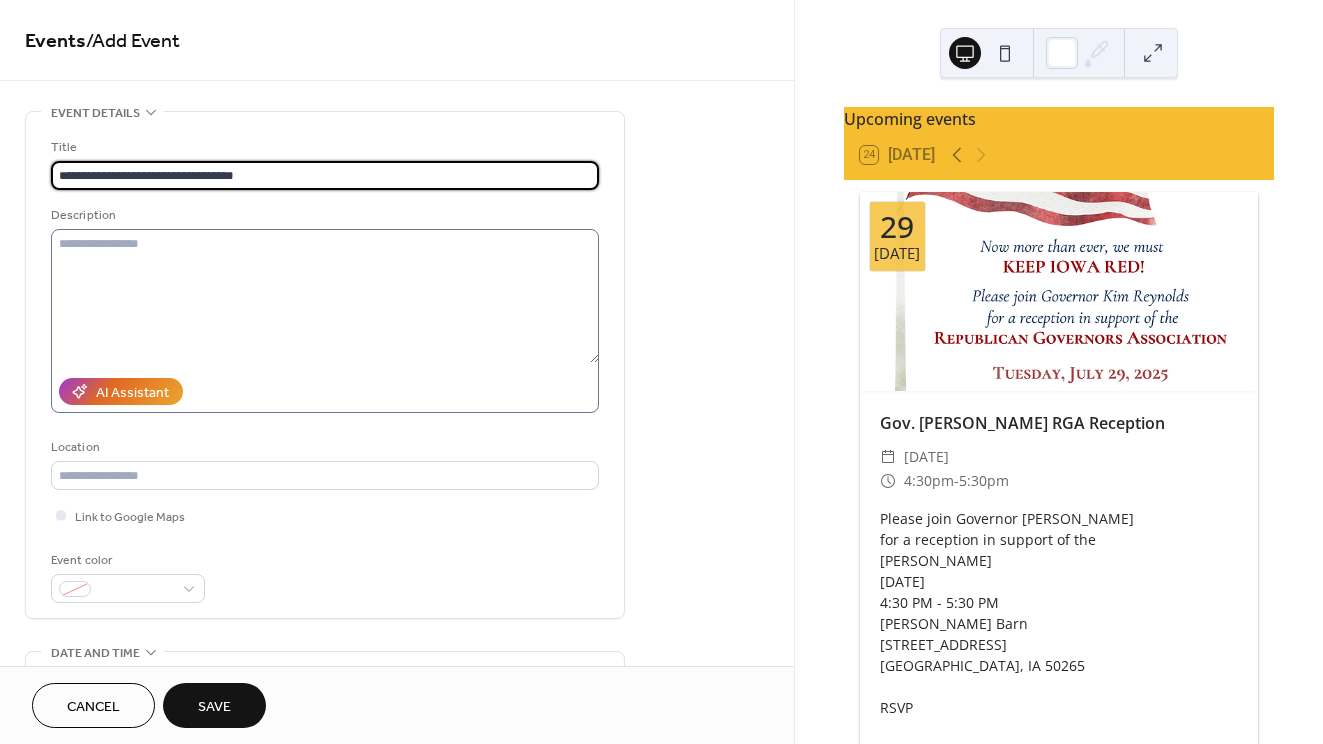 type on "**********" 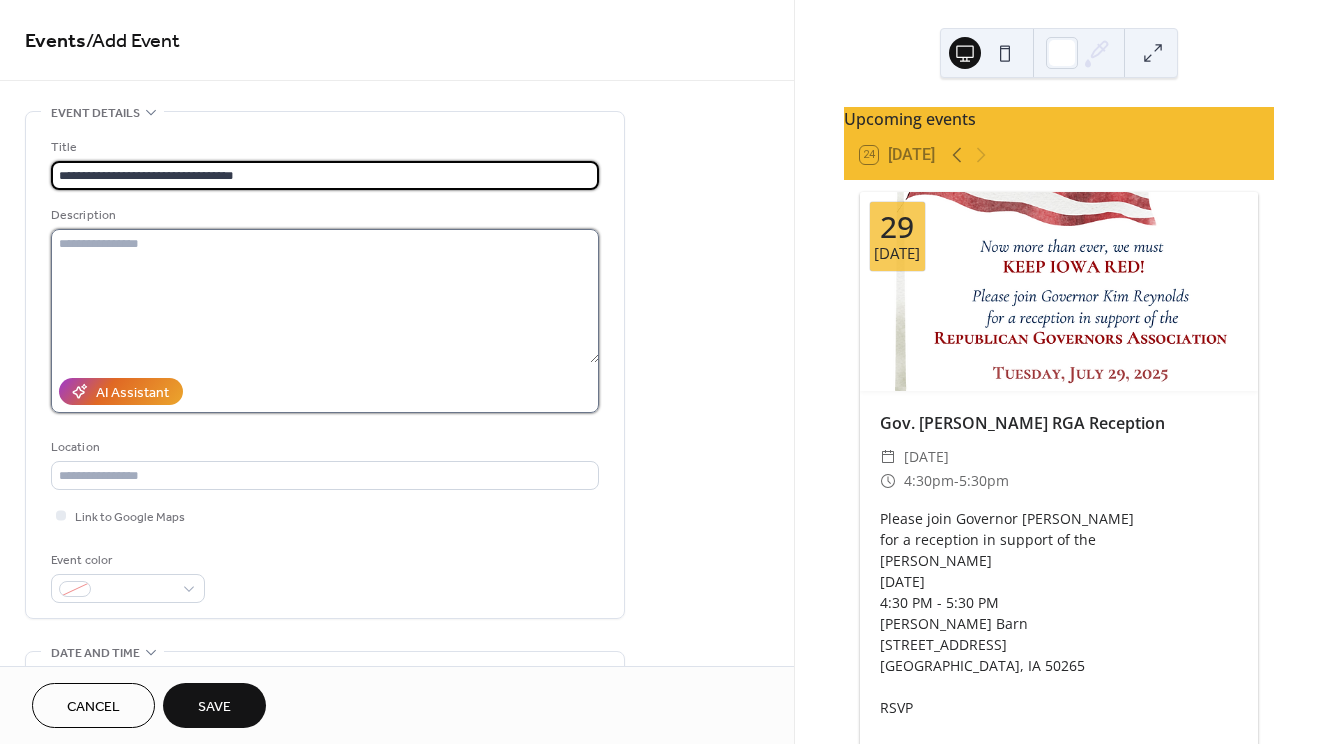 click at bounding box center [325, 296] 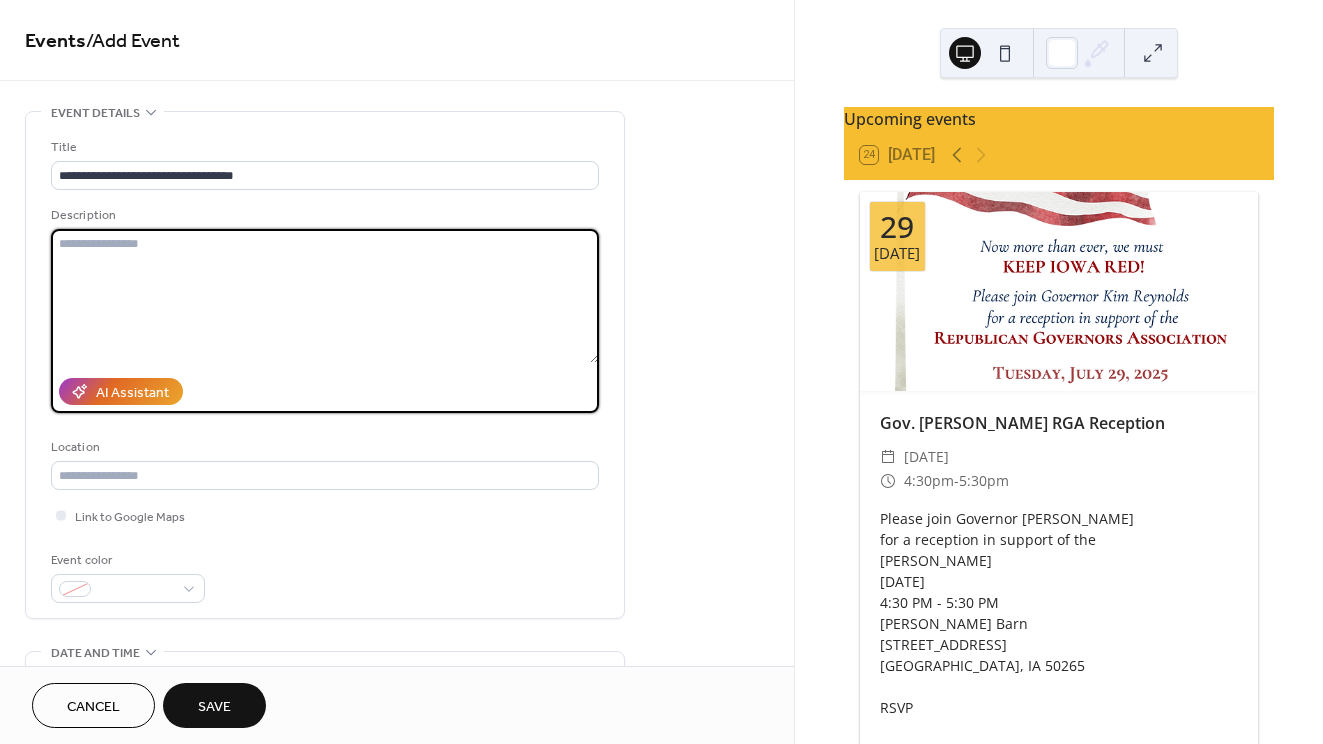 paste on "**********" 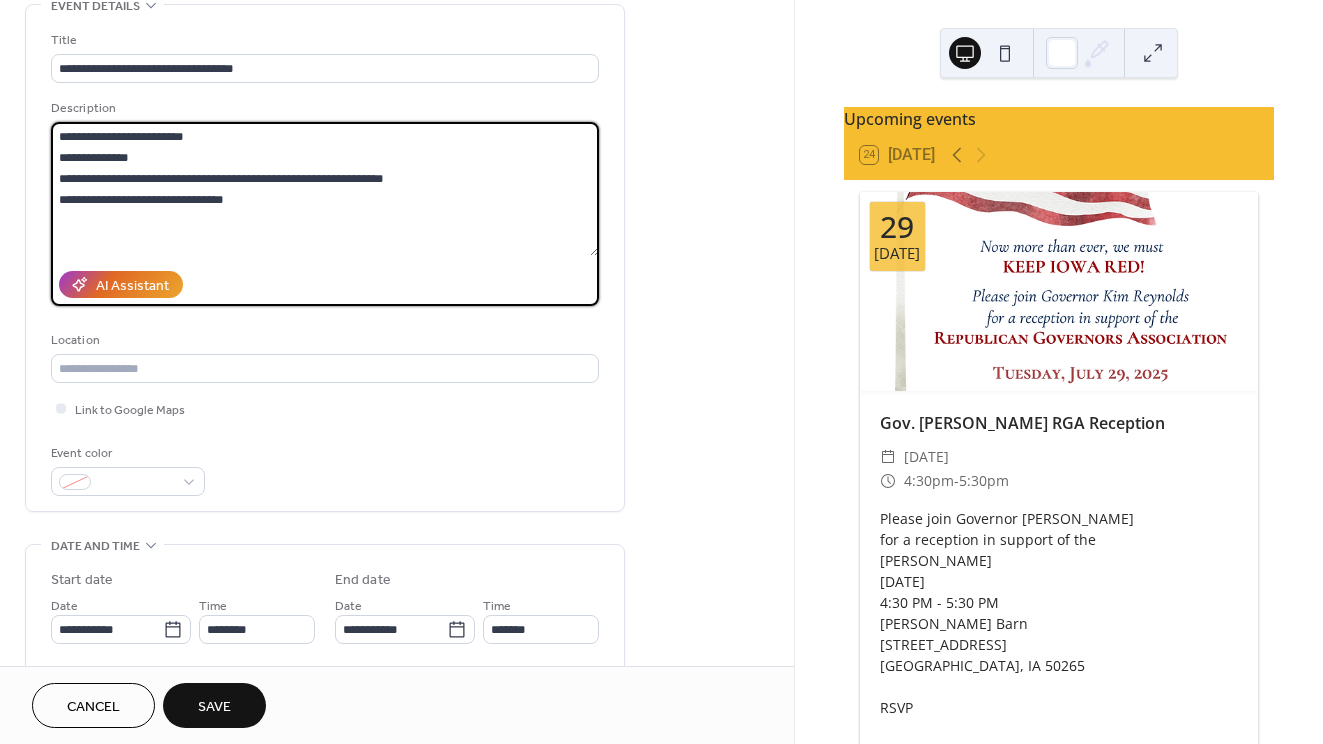 scroll, scrollTop: 173, scrollLeft: 0, axis: vertical 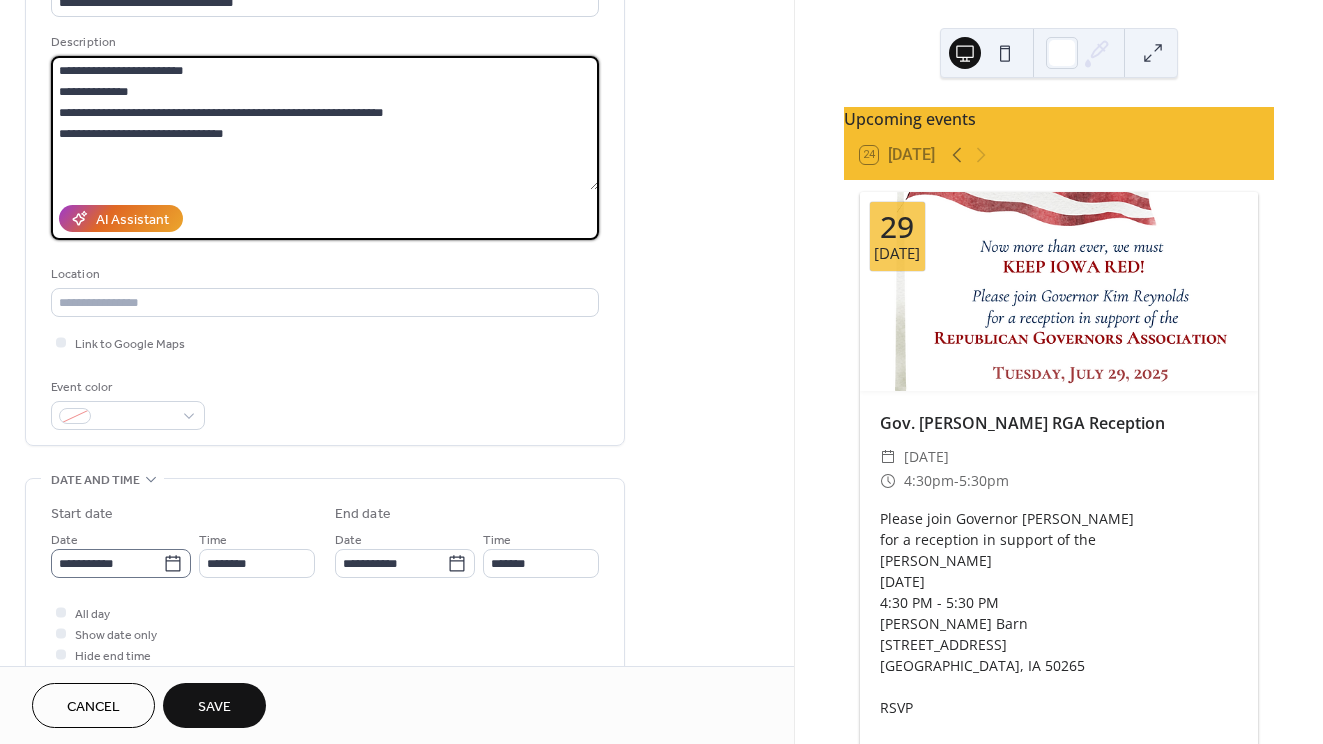 type on "**********" 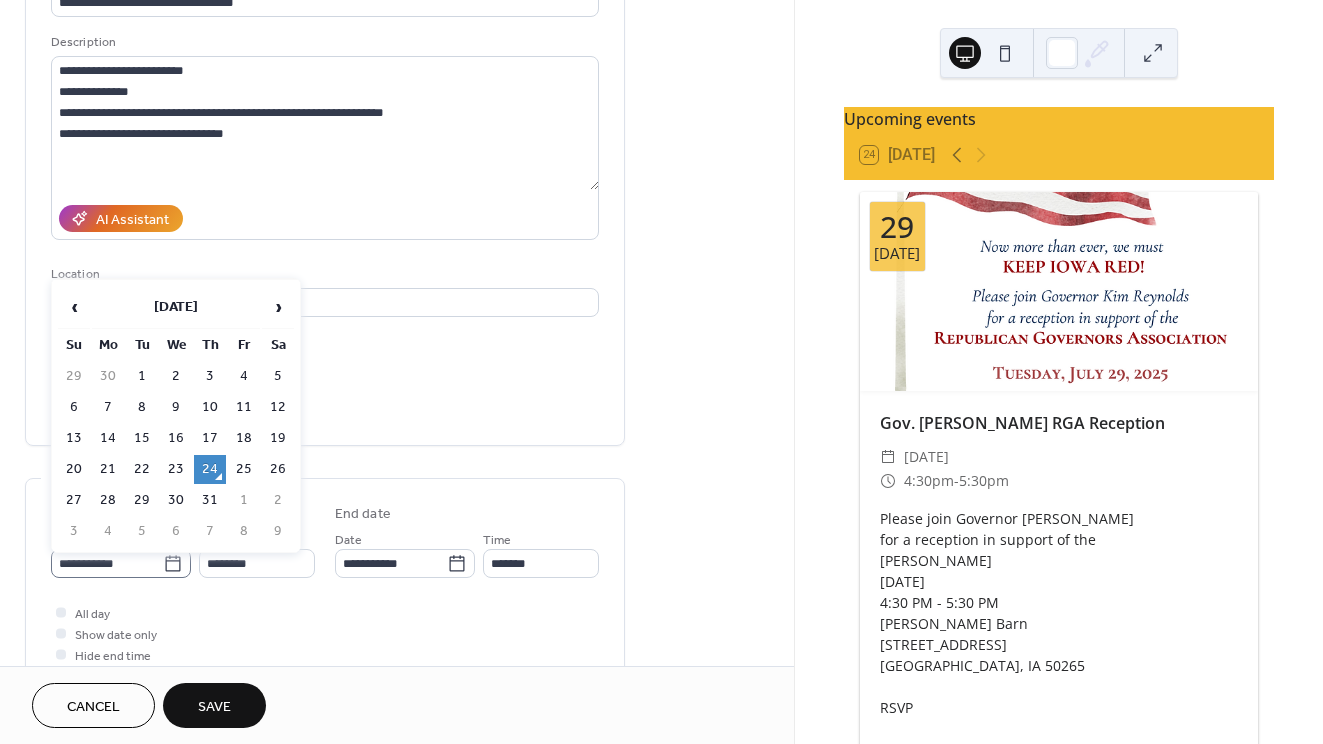 click 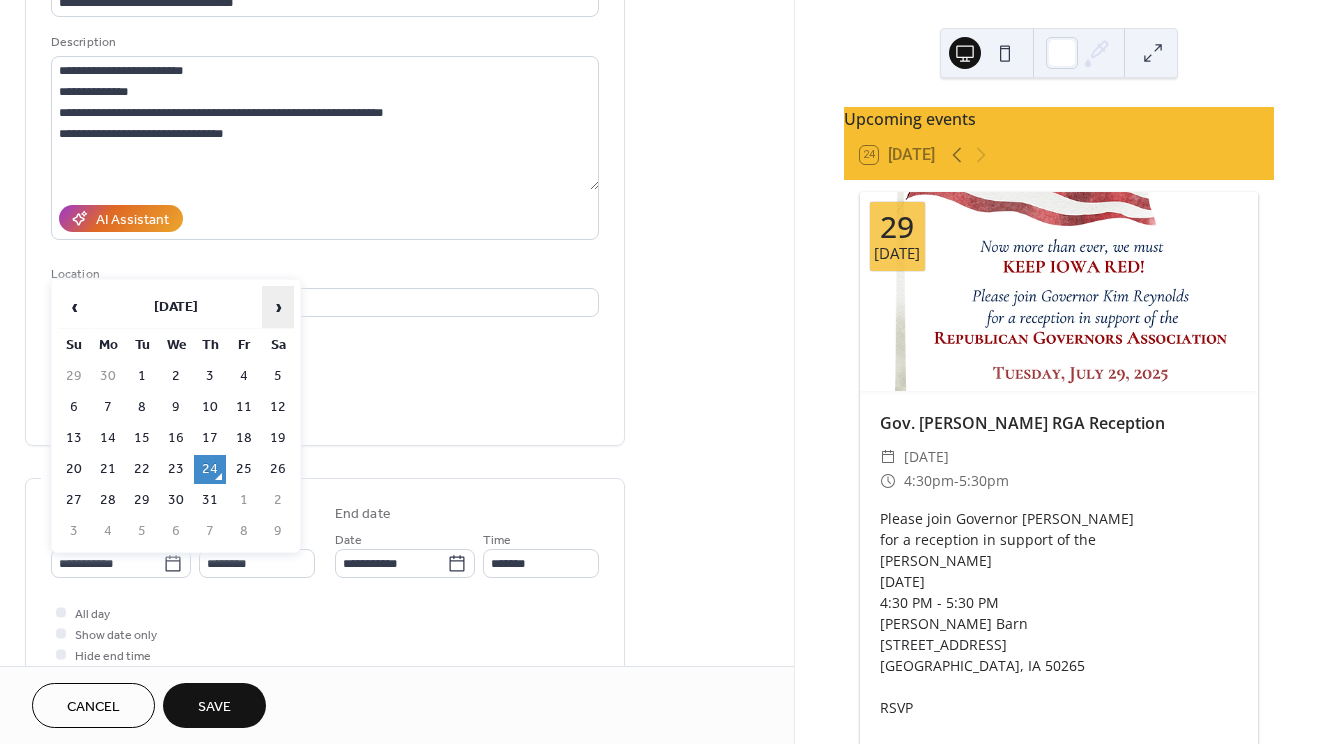 click on "›" at bounding box center [278, 307] 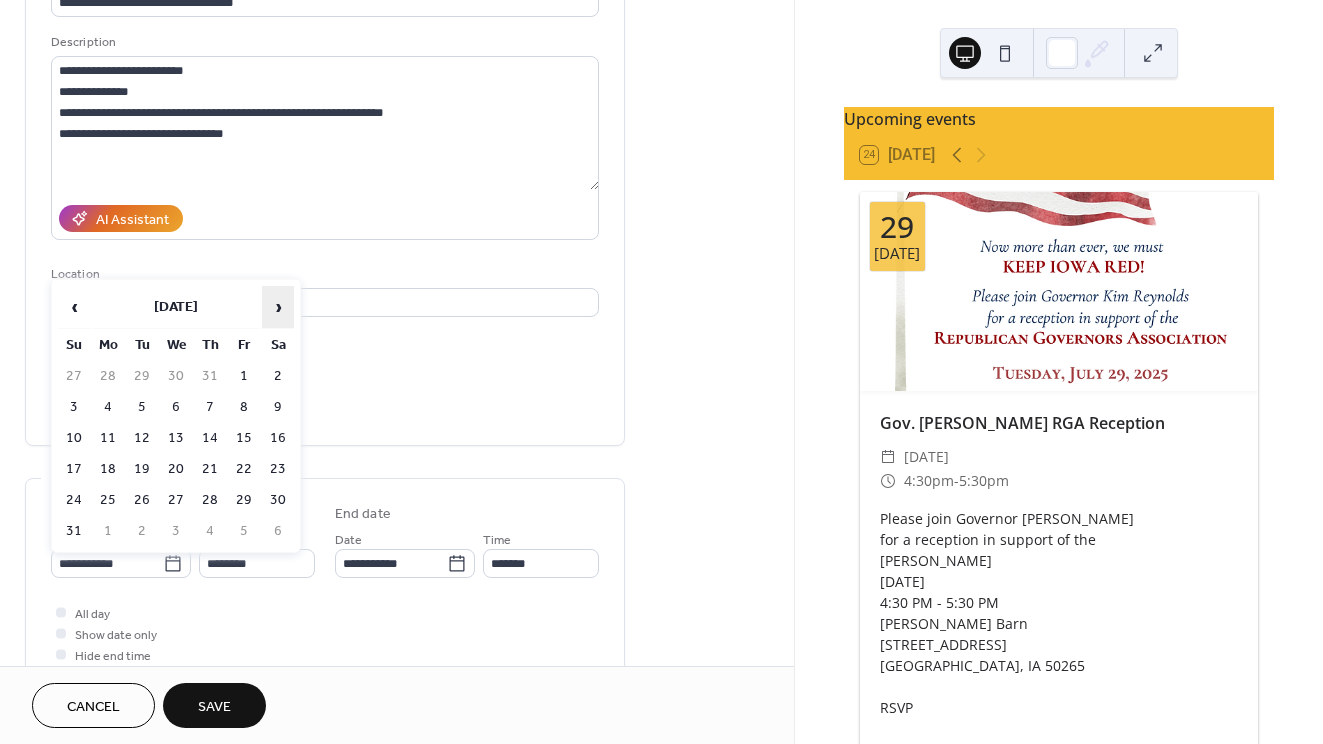 click on "›" at bounding box center (278, 307) 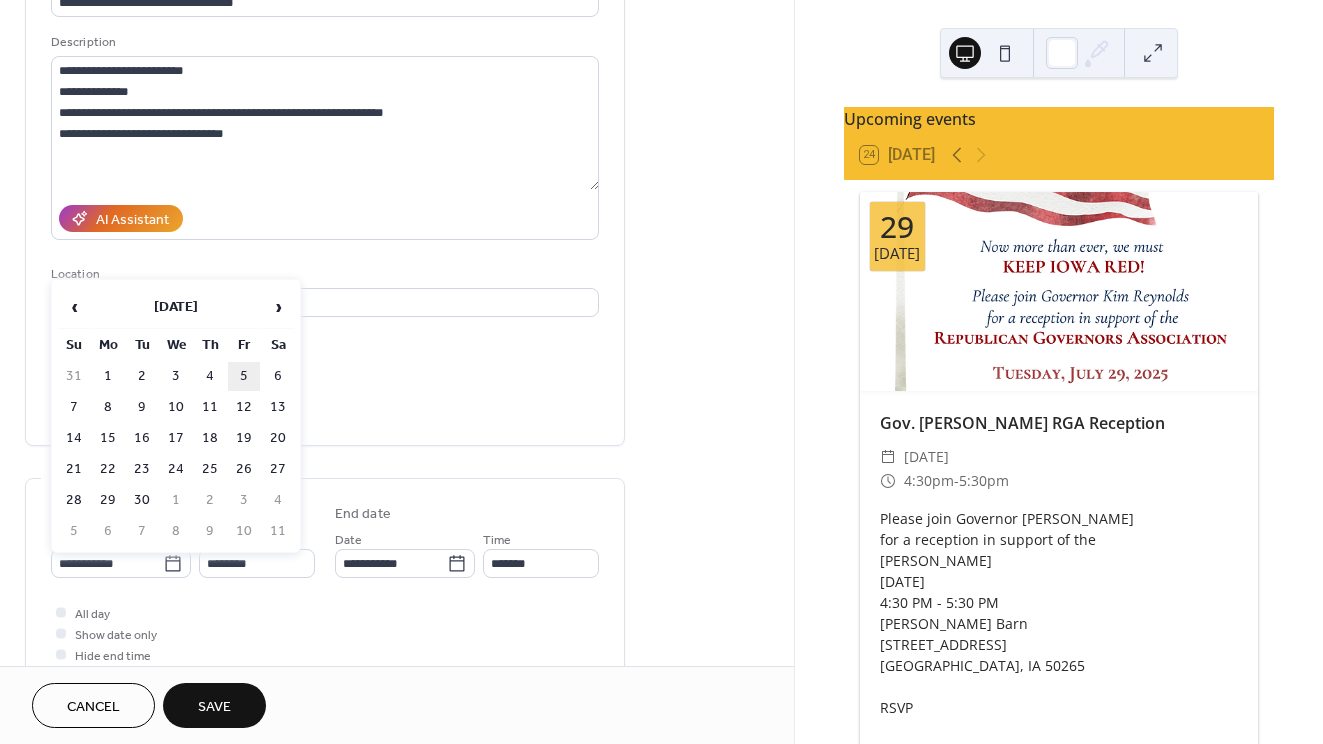 click on "5" at bounding box center (244, 376) 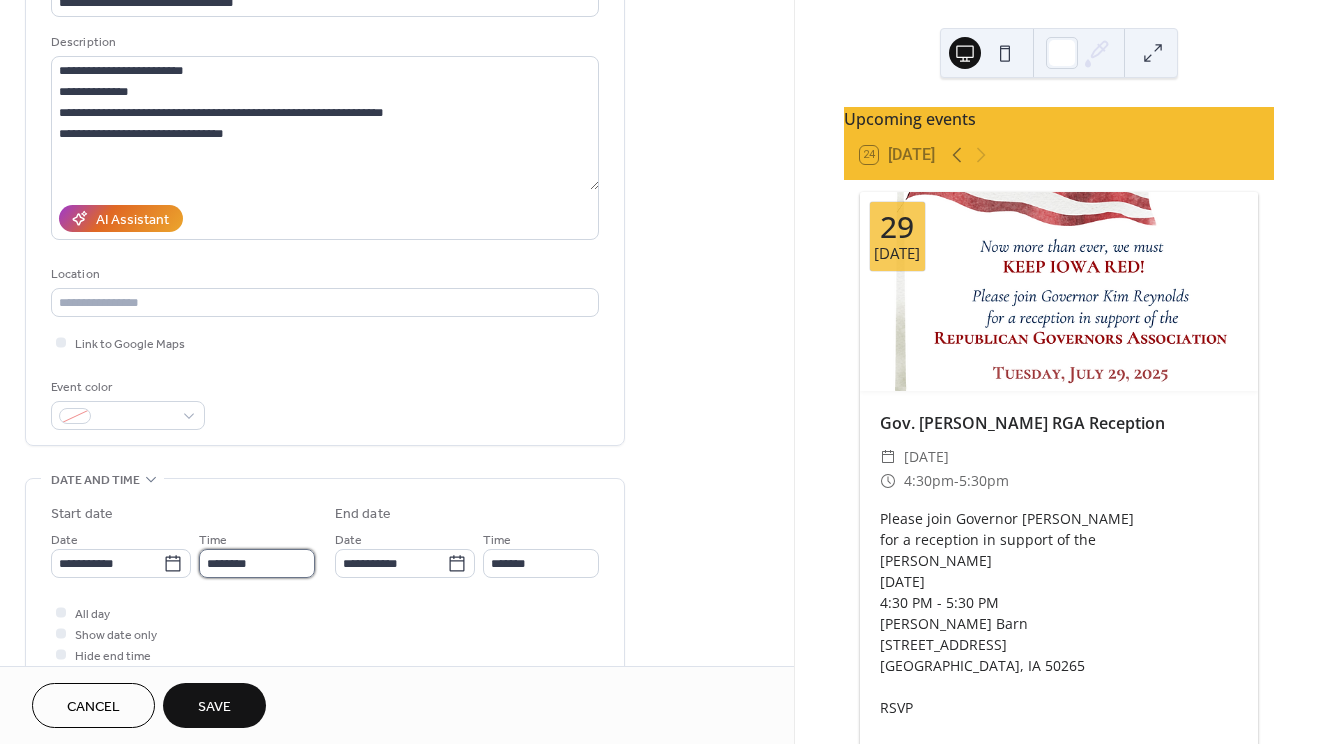 click on "********" at bounding box center [257, 563] 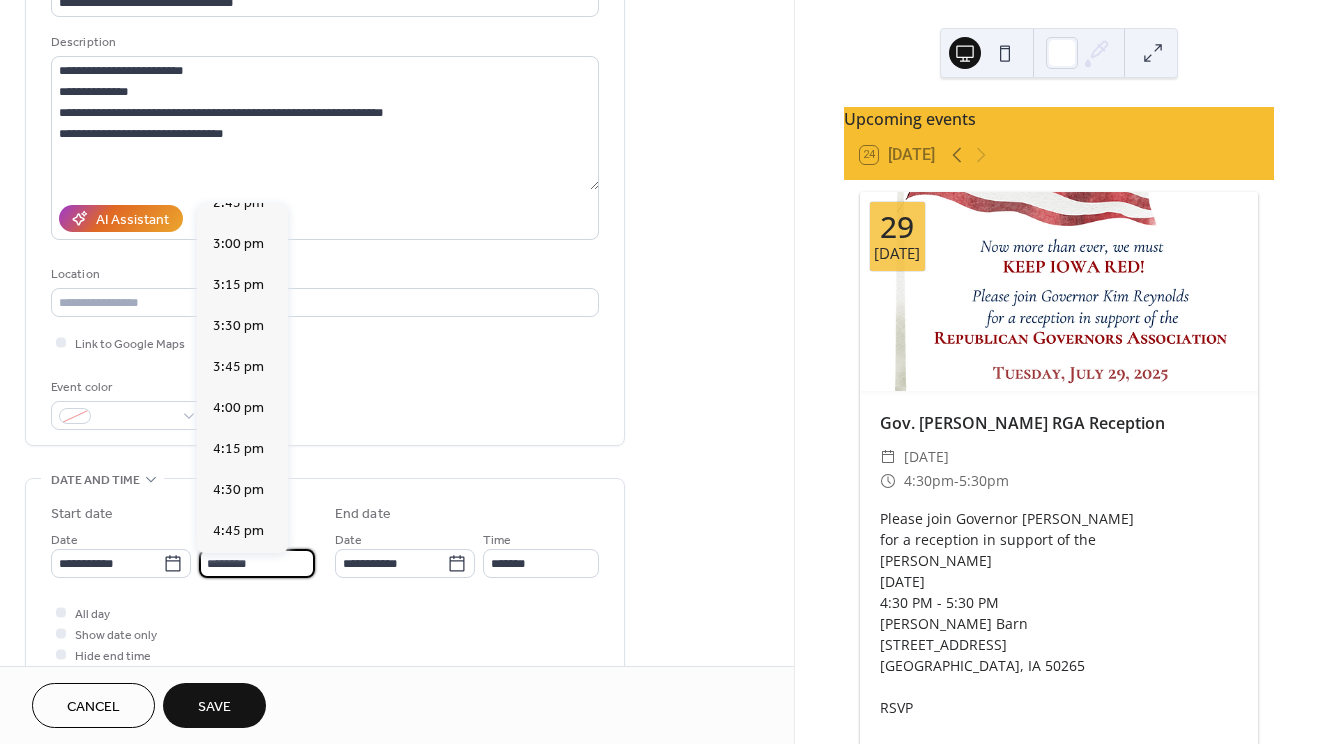 scroll, scrollTop: 2484, scrollLeft: 0, axis: vertical 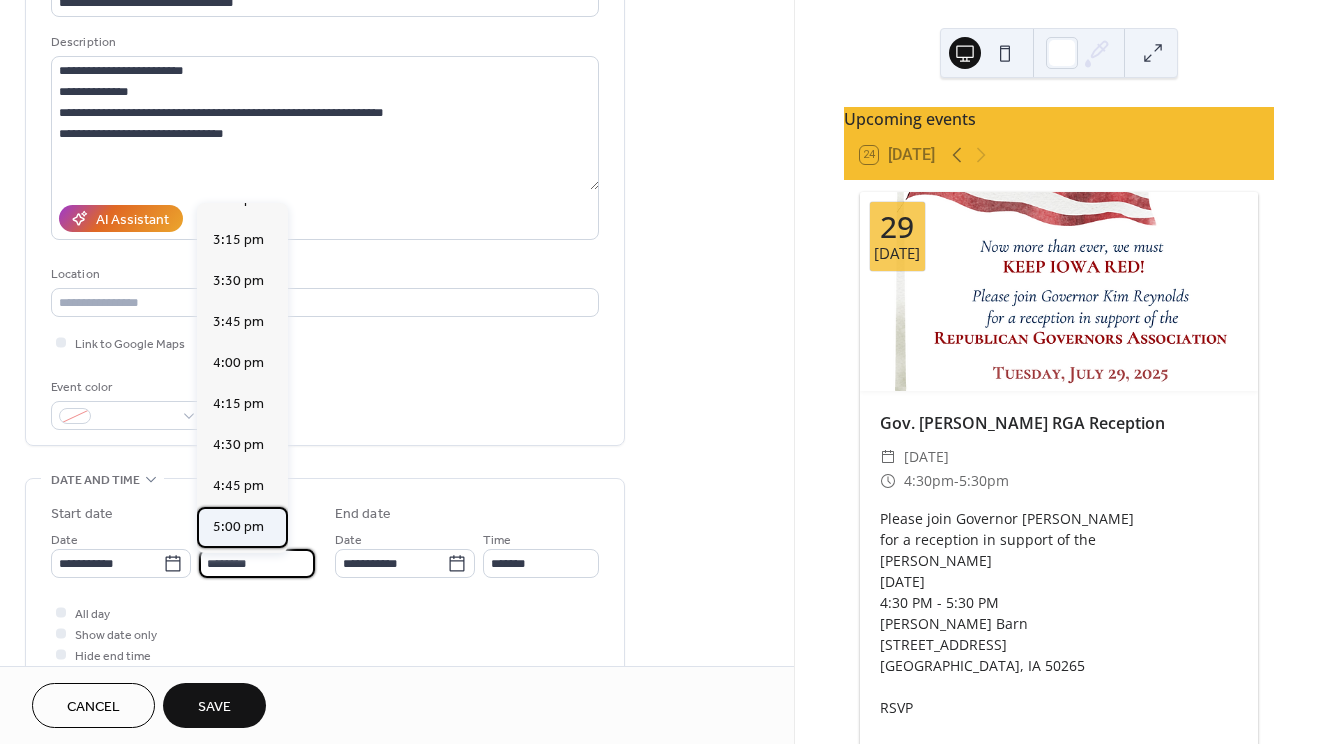 click on "5:00 pm" at bounding box center [238, 527] 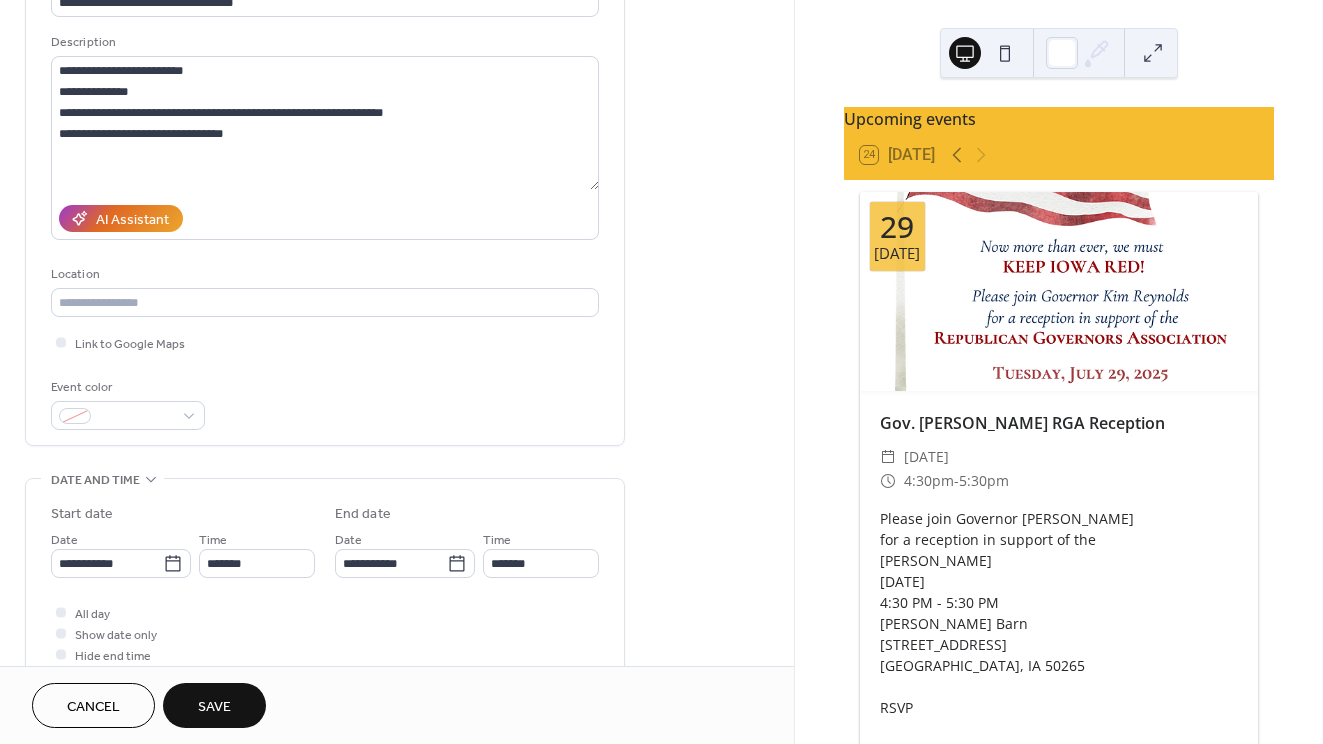 type on "*******" 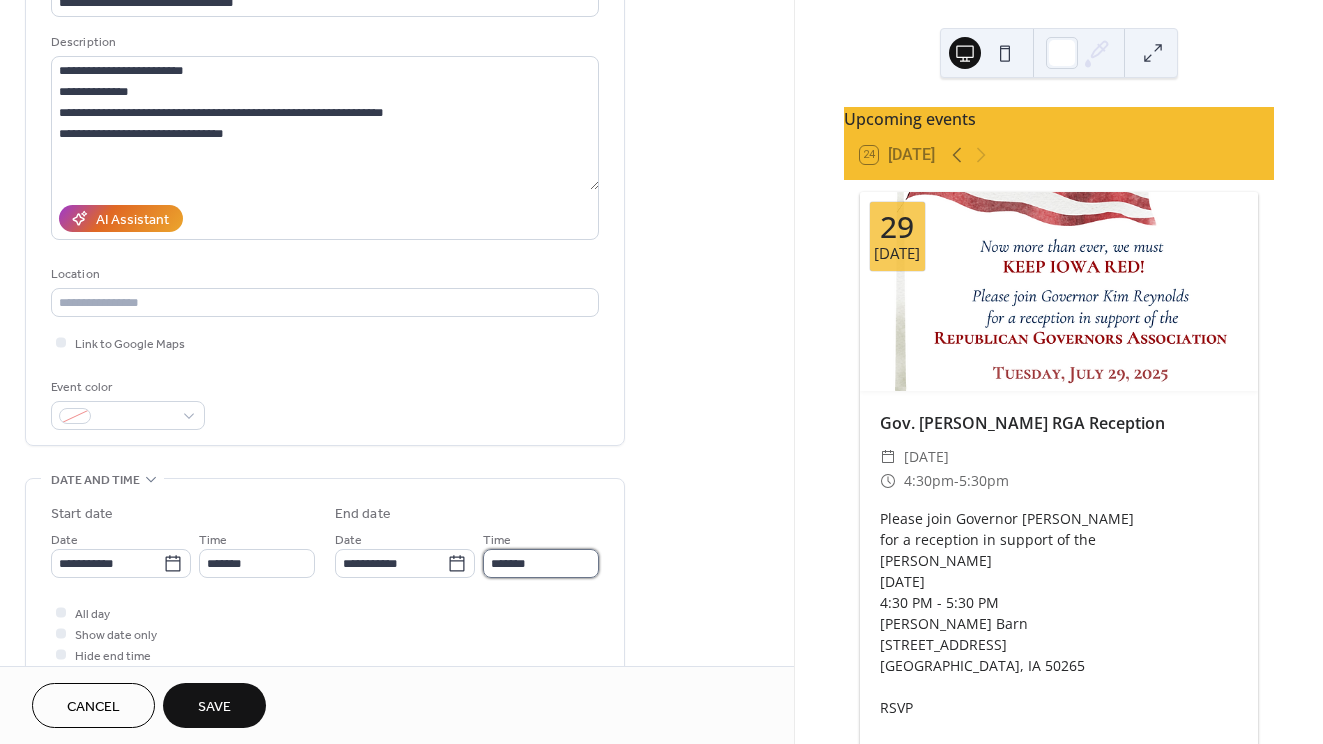 click on "*******" at bounding box center [541, 563] 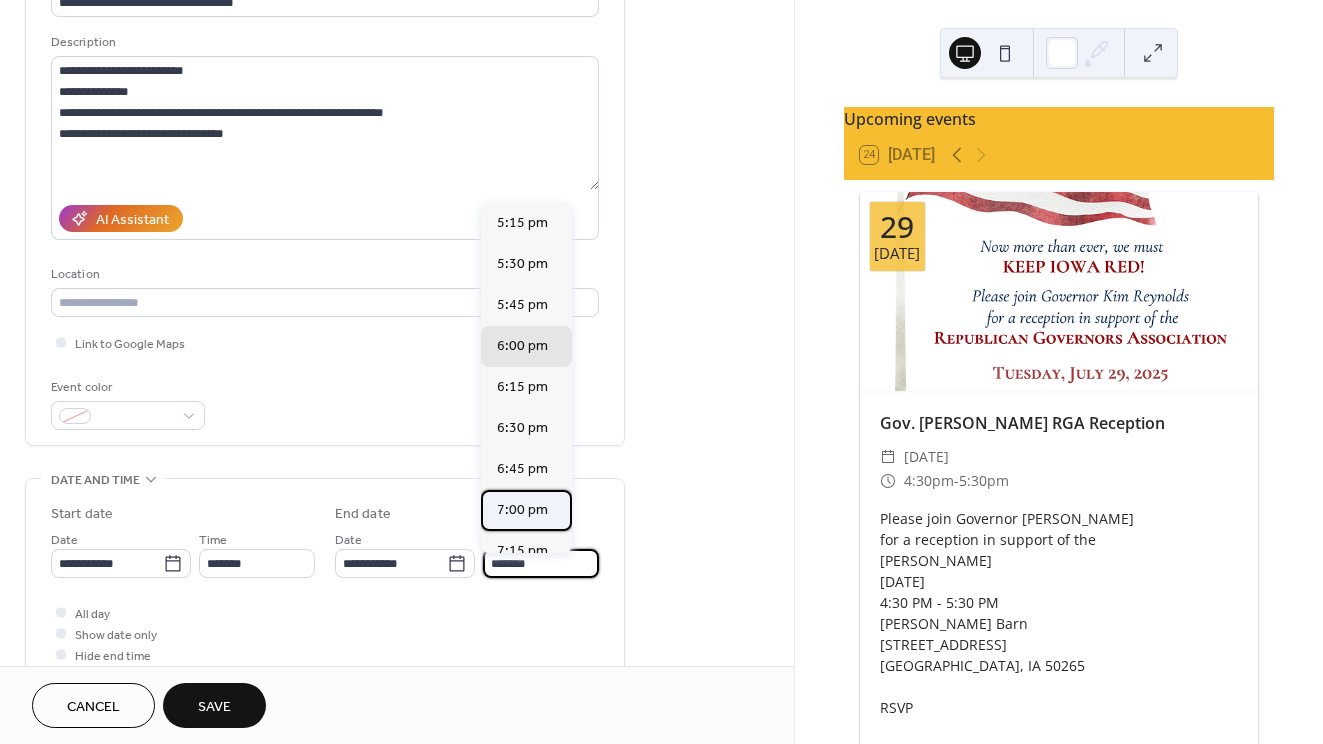 click on "7:00 pm" at bounding box center (522, 510) 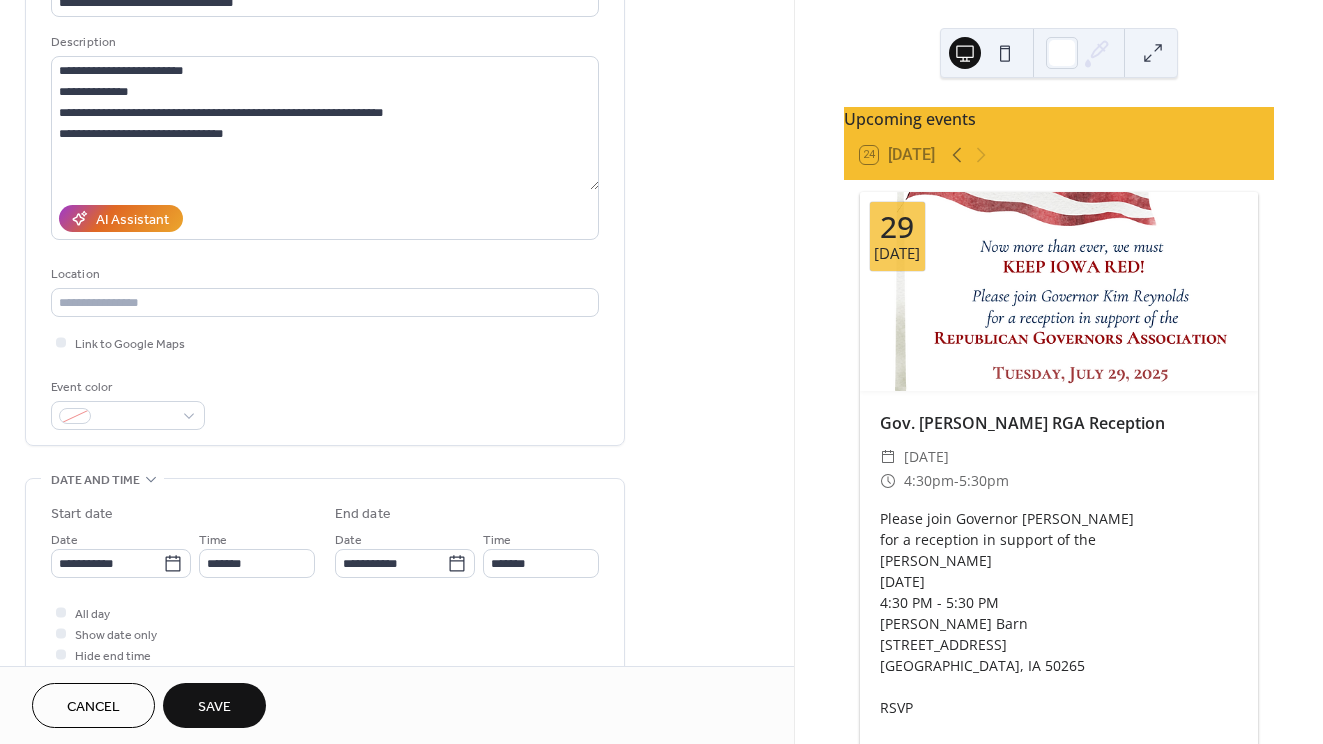 click on "Save" at bounding box center (214, 707) 